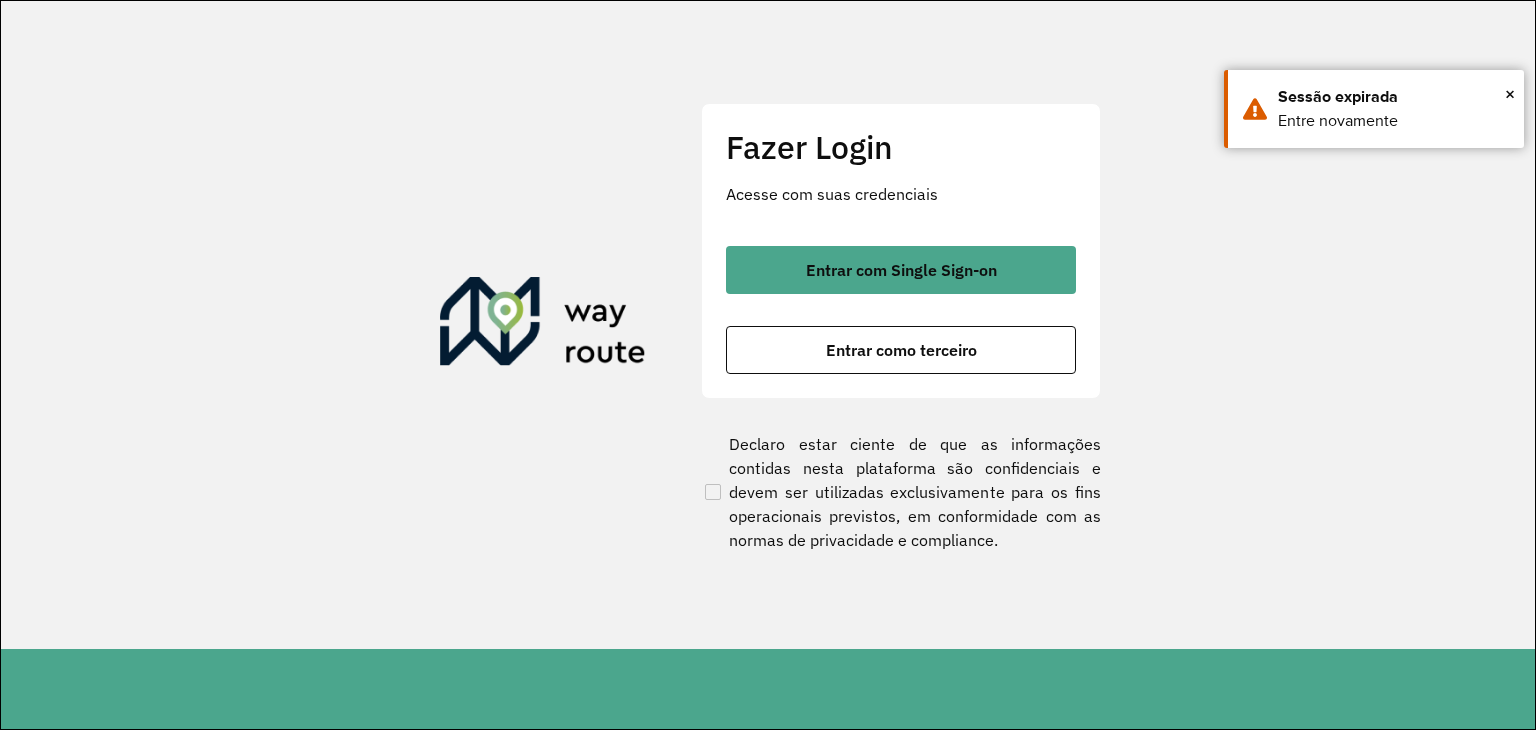scroll, scrollTop: 0, scrollLeft: 0, axis: both 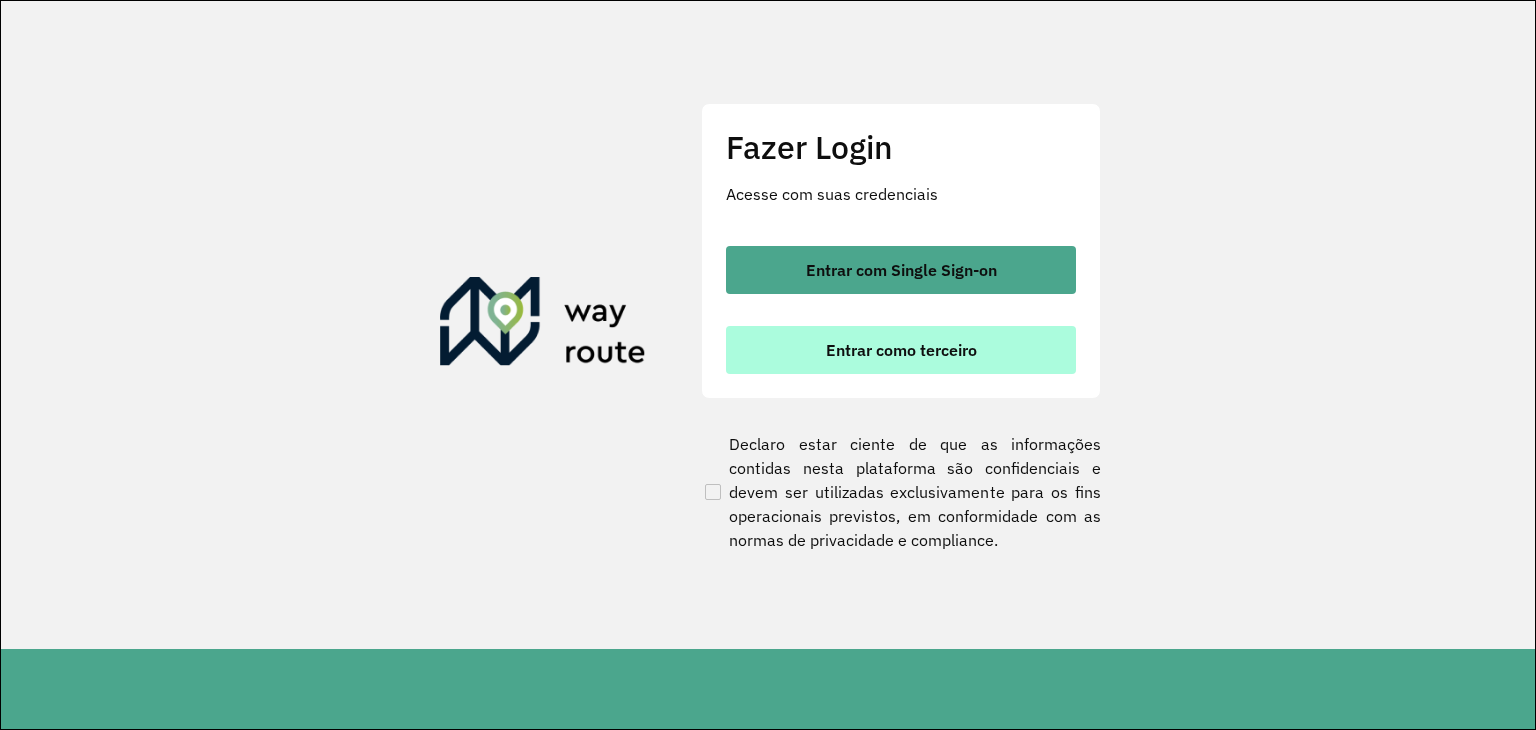 click on "Entrar como terceiro" at bounding box center [901, 350] 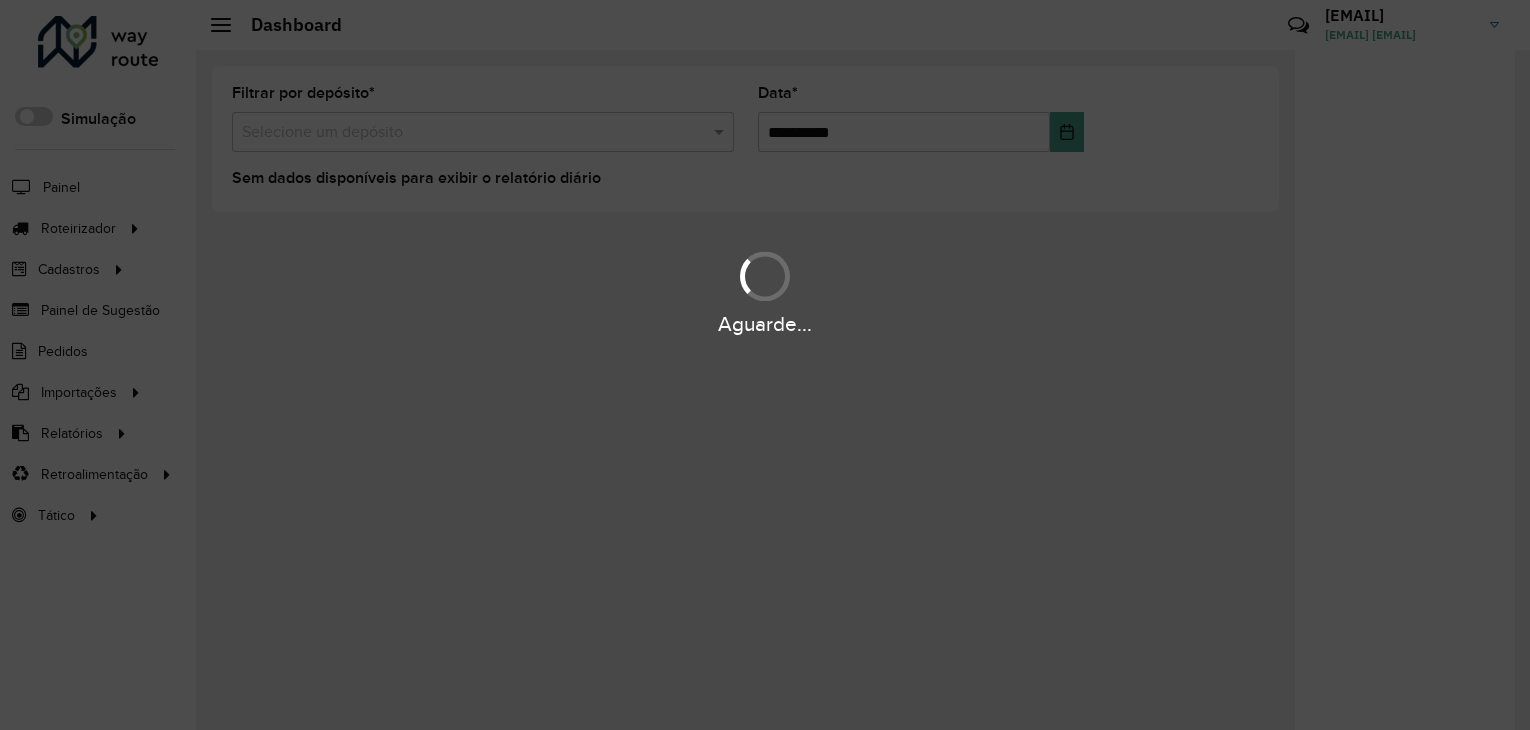 scroll, scrollTop: 0, scrollLeft: 0, axis: both 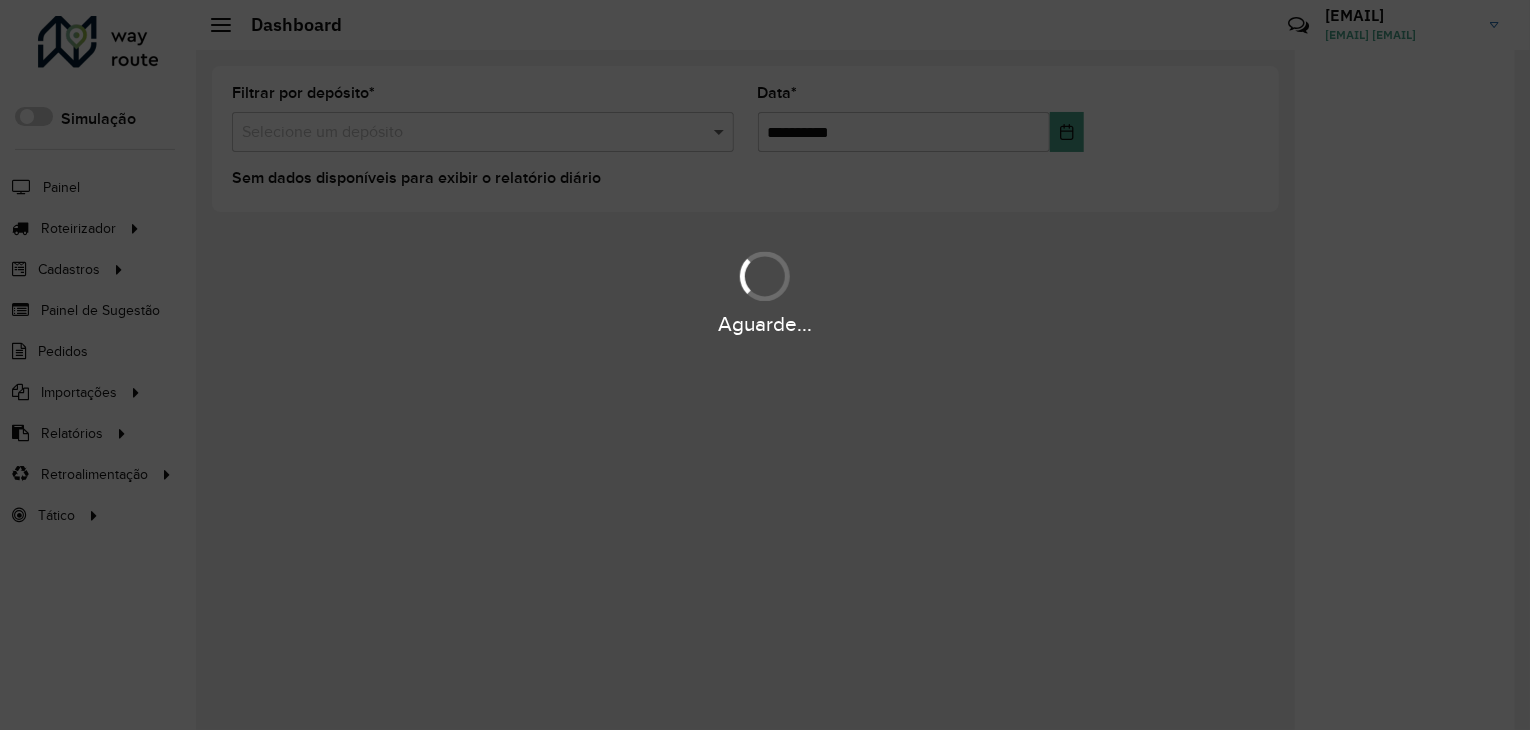 click at bounding box center [721, 132] 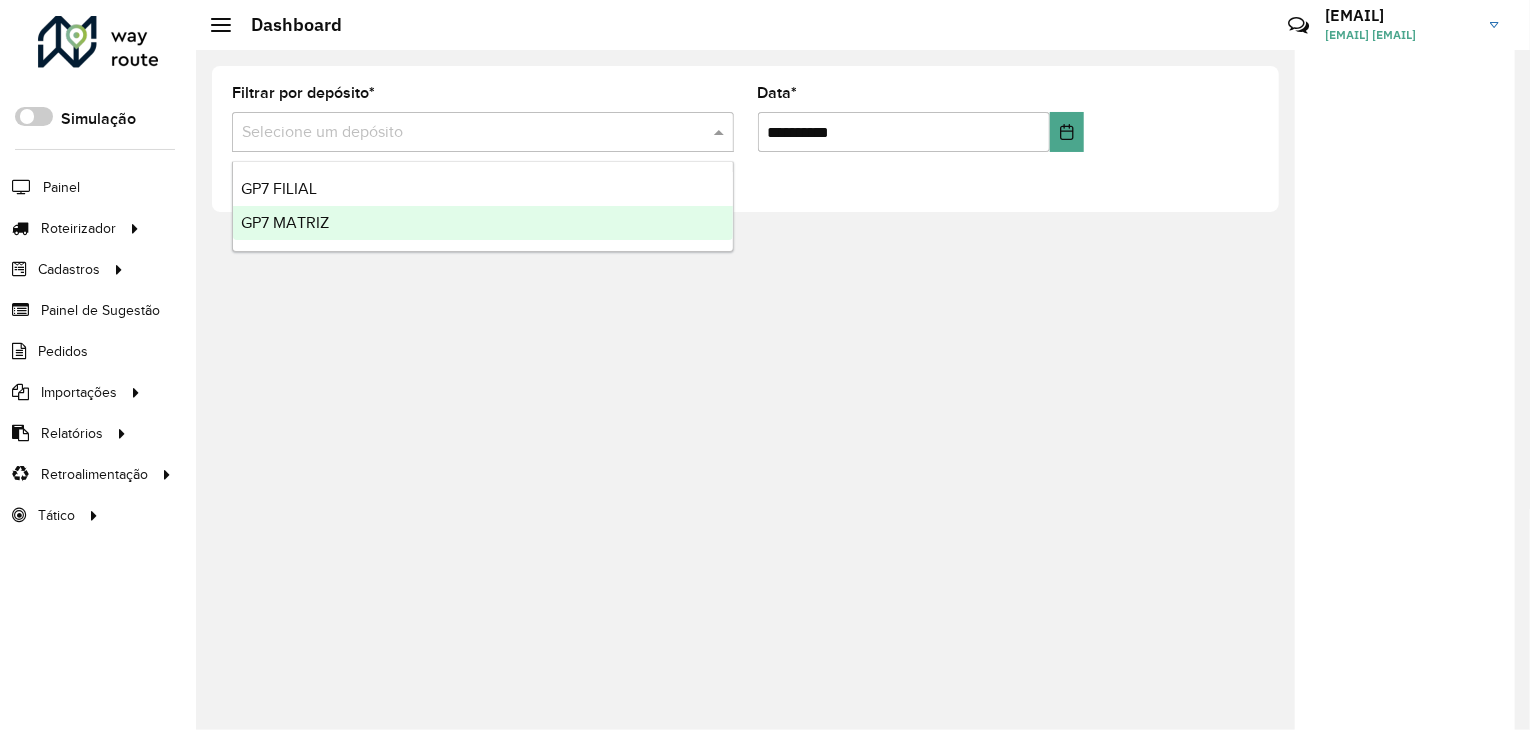 click on "GP7 MATRIZ" at bounding box center (285, 222) 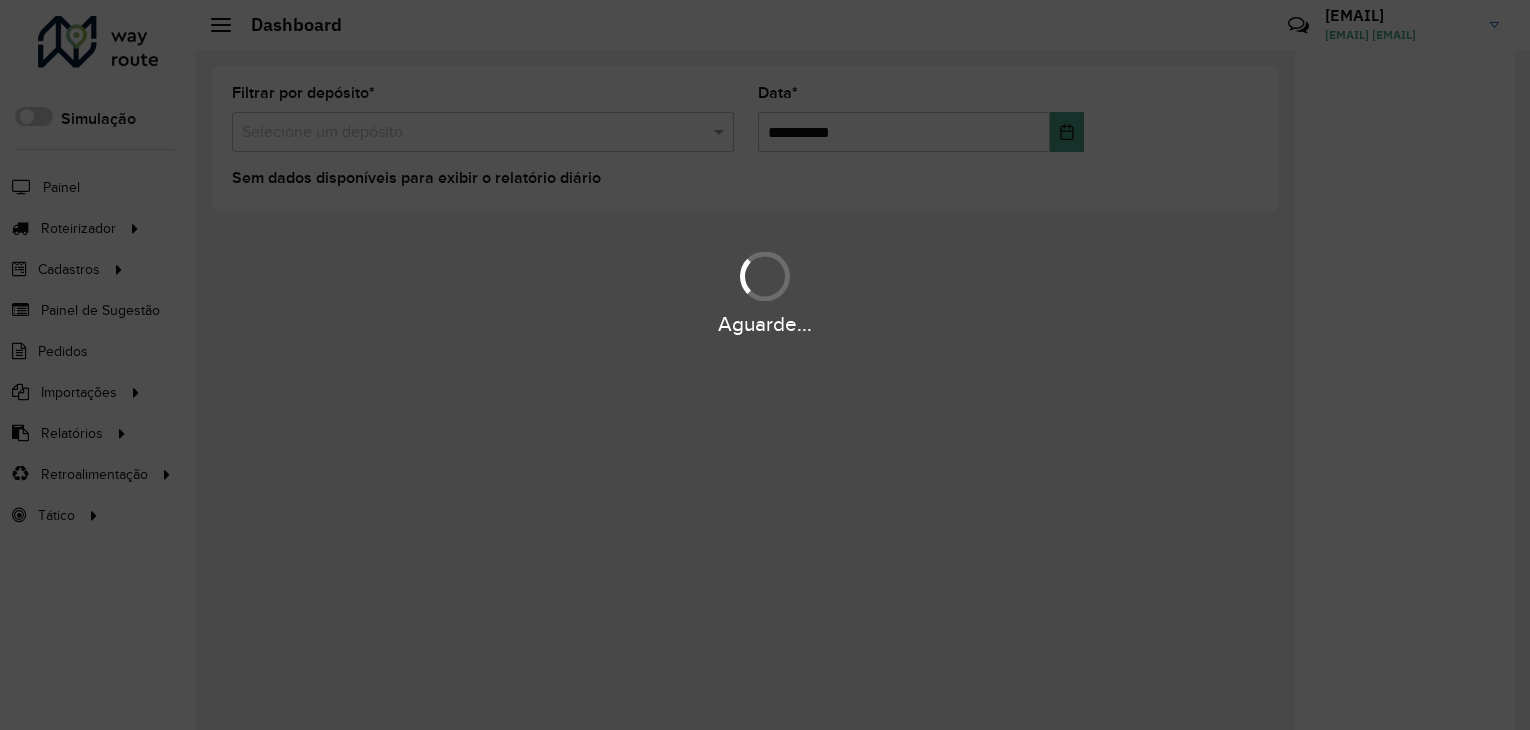 scroll, scrollTop: 0, scrollLeft: 0, axis: both 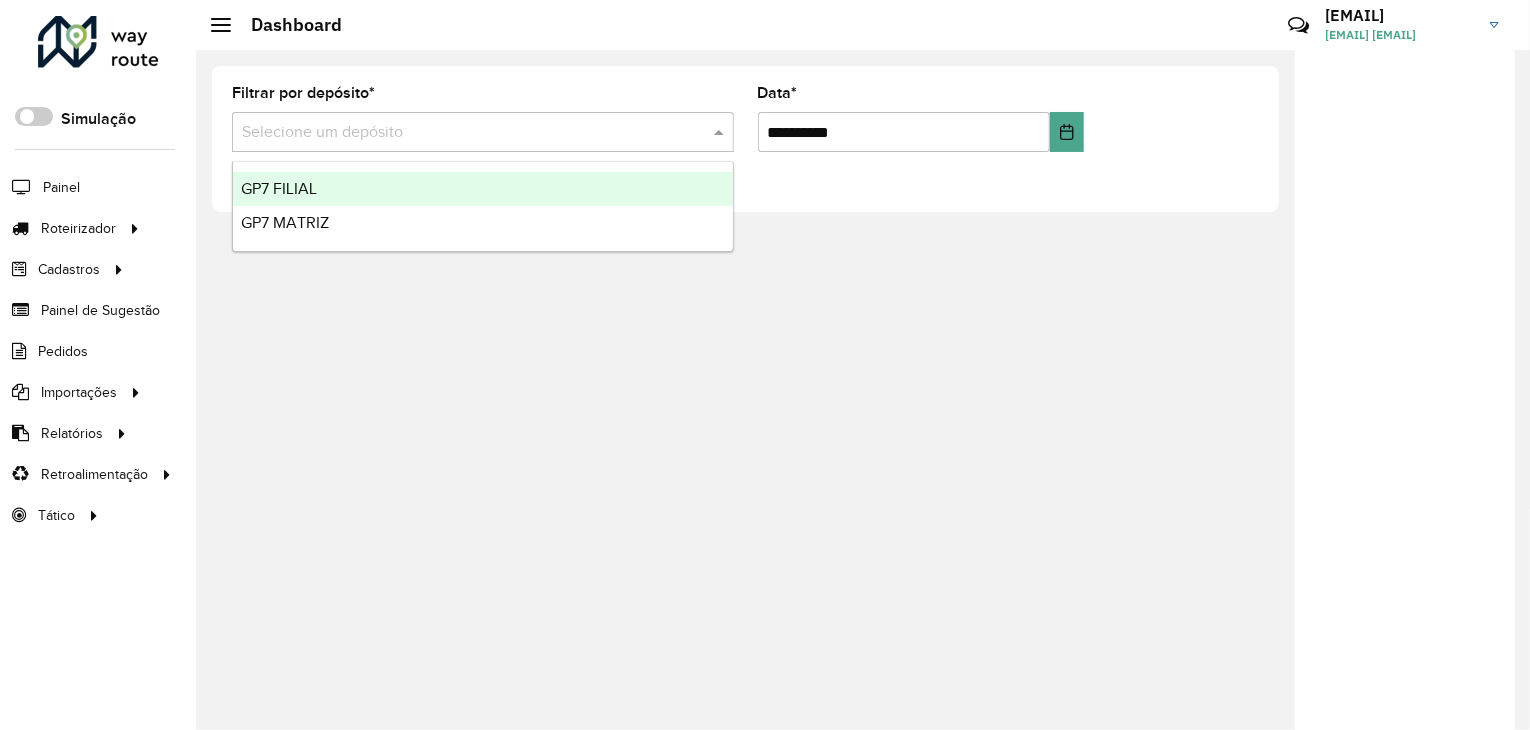 click at bounding box center [483, 132] 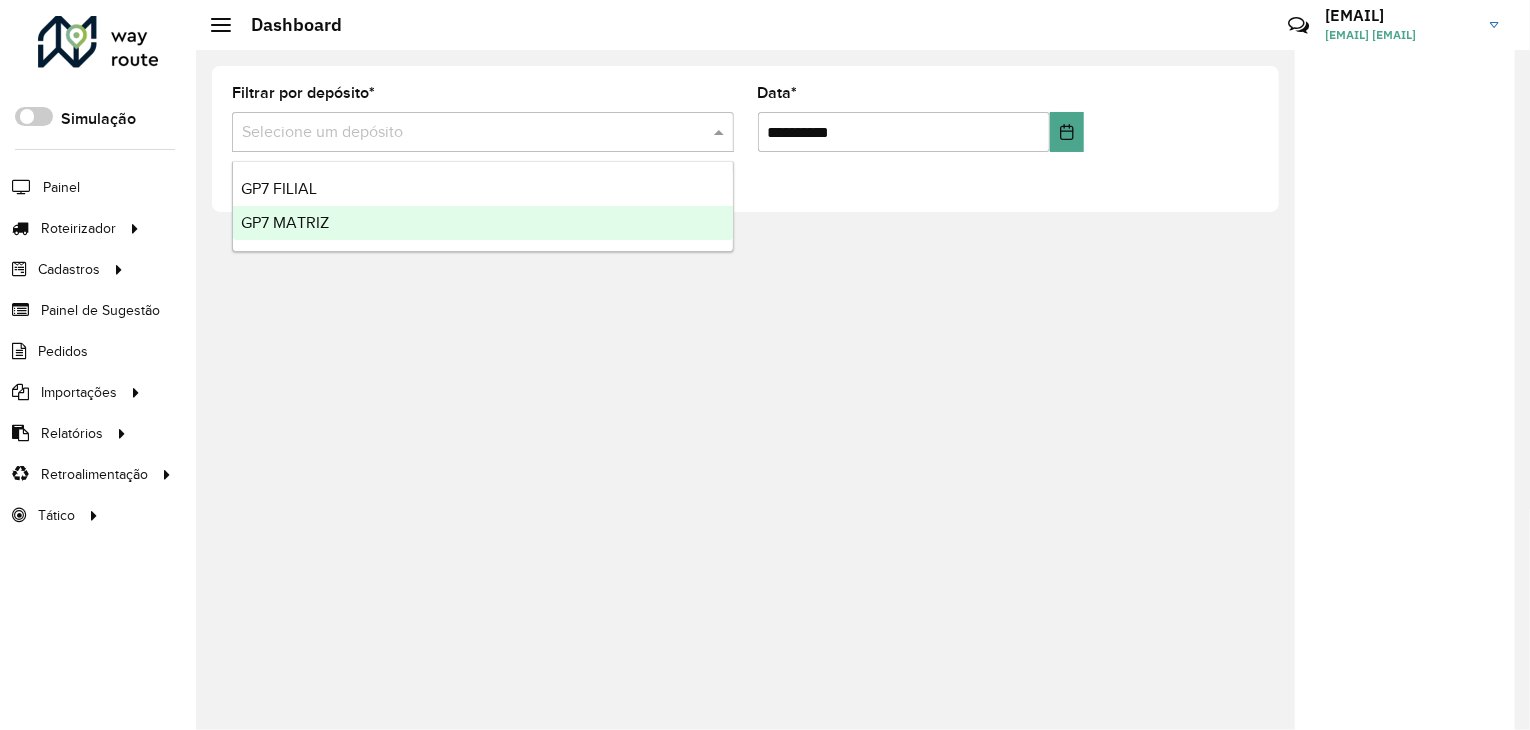 click on "GP7 MATRIZ" at bounding box center (483, 223) 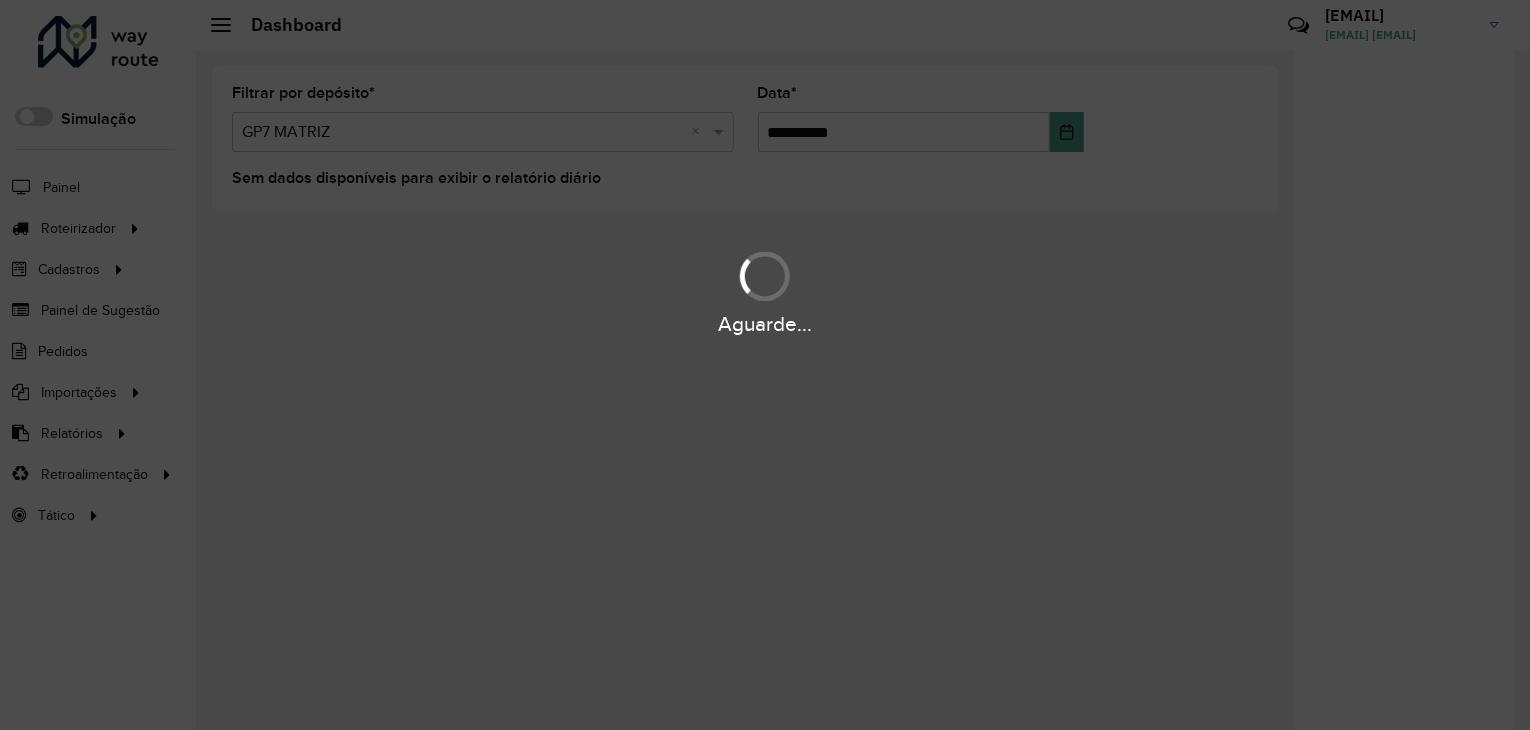 click on "Aguarde..." at bounding box center (765, 365) 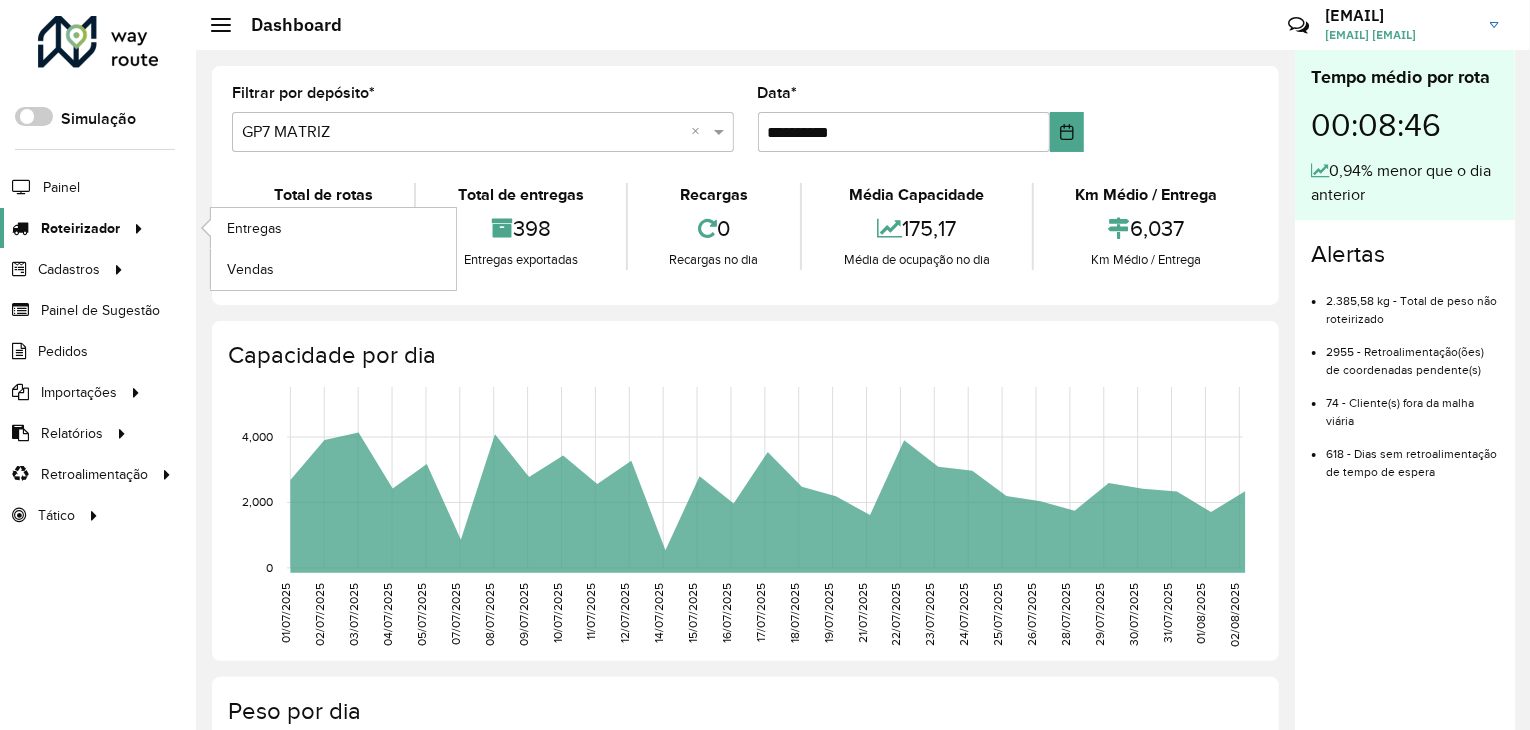 click 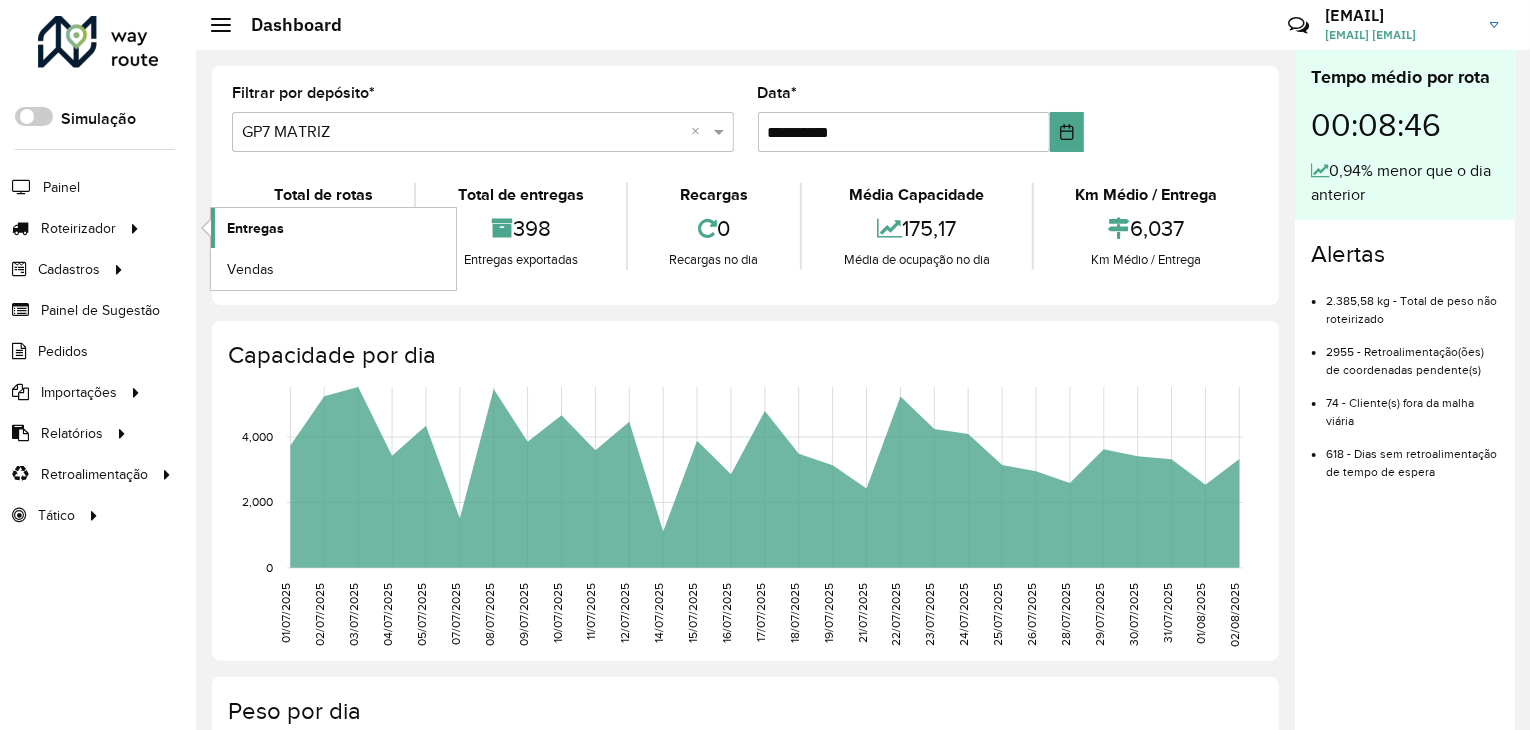 click on "Entregas" 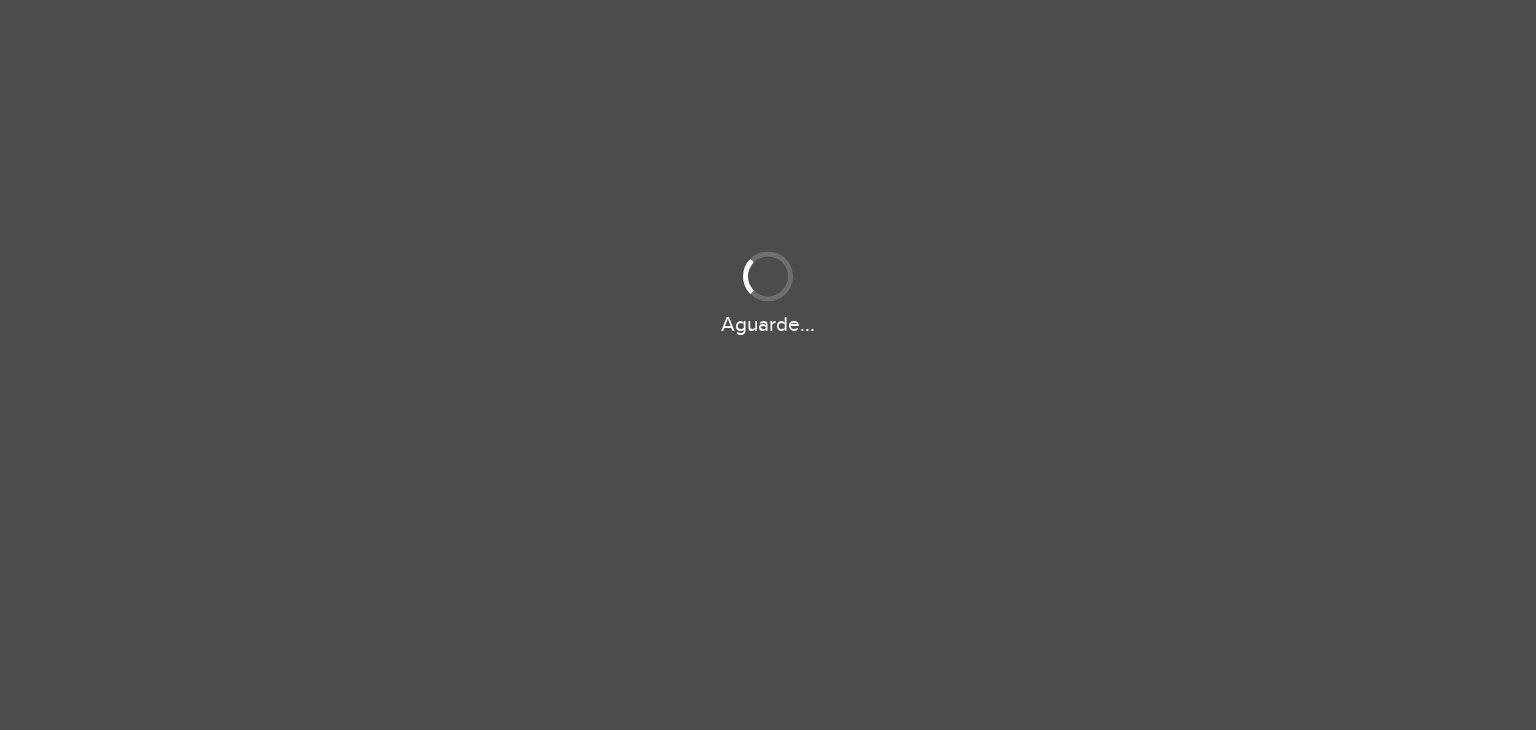 scroll, scrollTop: 0, scrollLeft: 0, axis: both 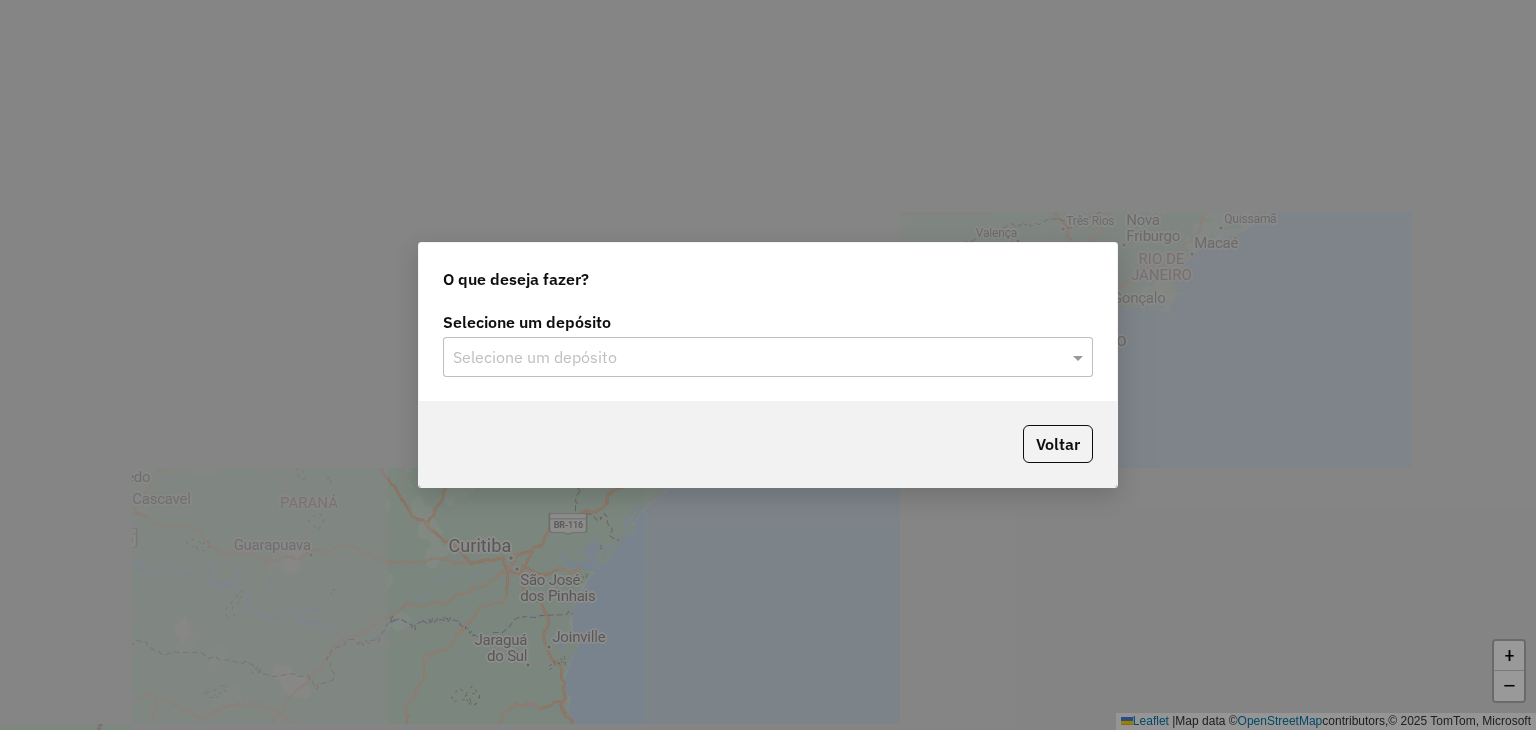 click on "Selecione um depósito" 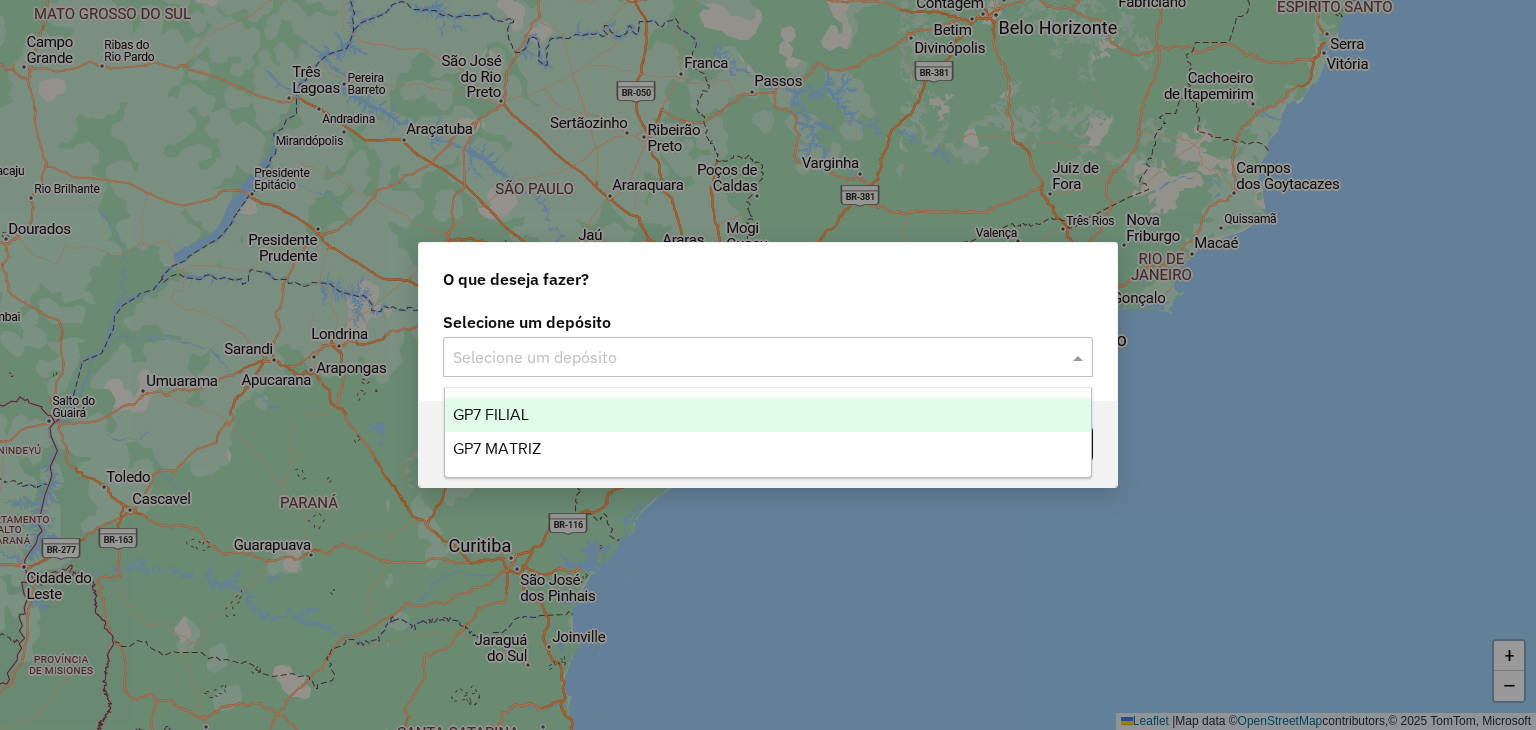 click 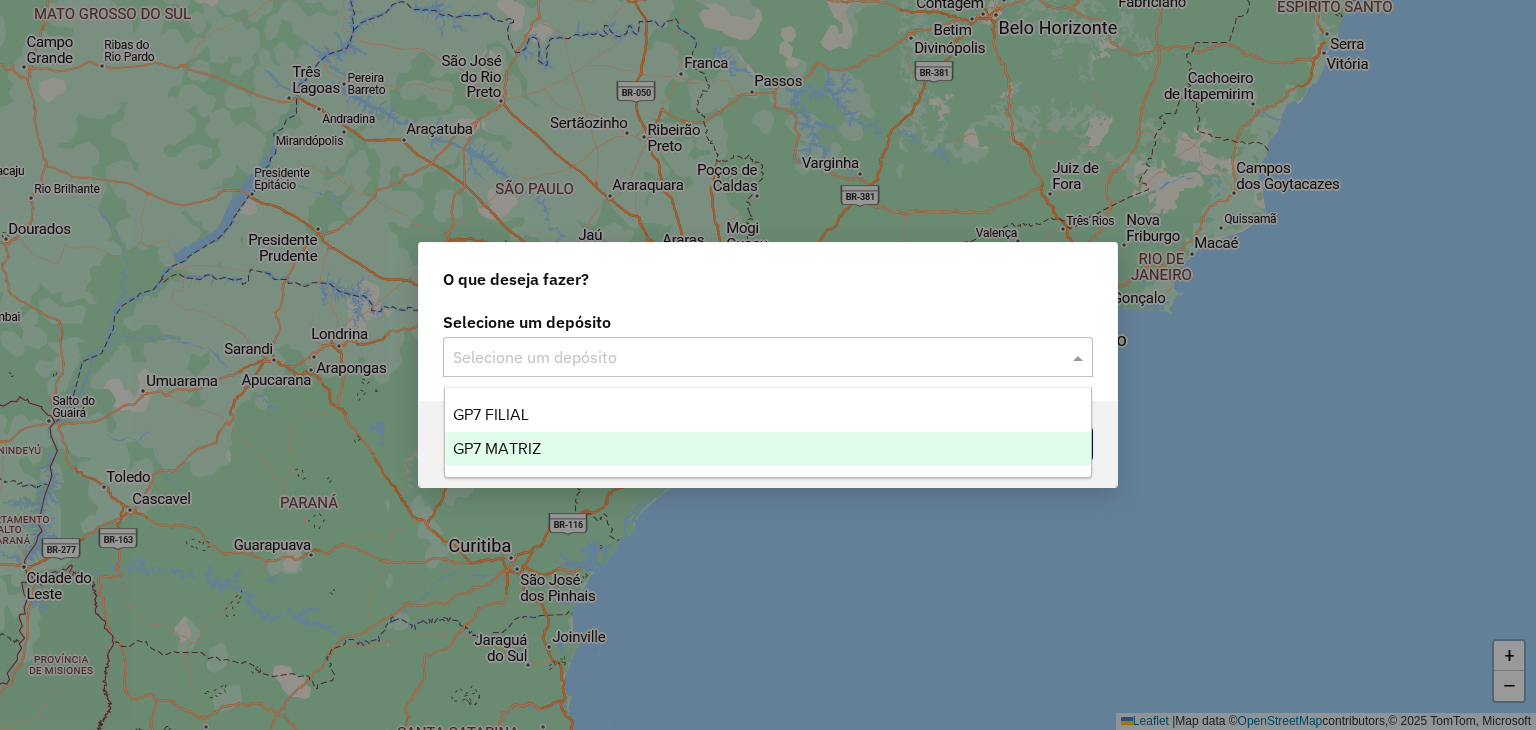 click on "GP7 MATRIZ" at bounding box center (768, 449) 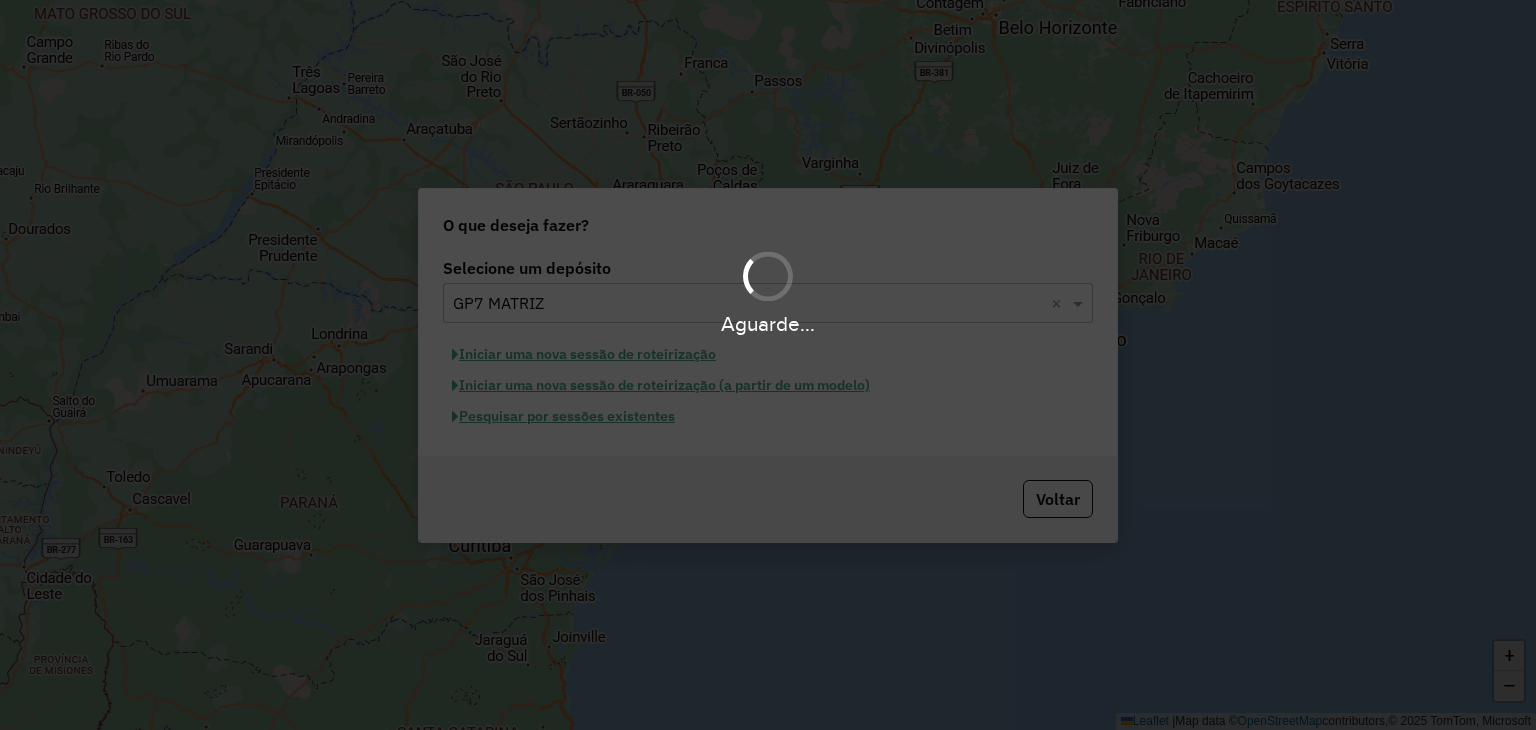 click on "Aguarde..." at bounding box center [768, 365] 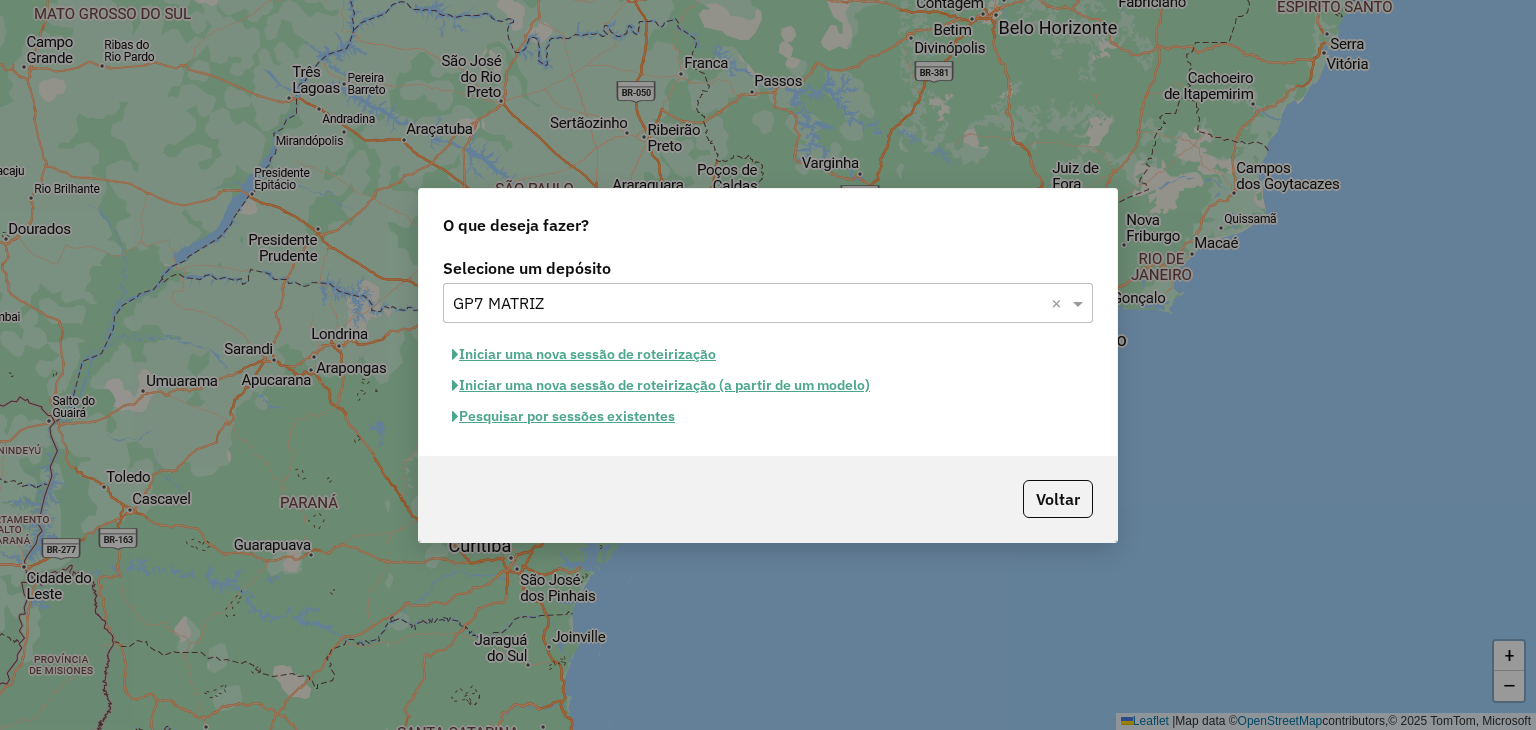 click on "Pesquisar por sessões existentes" 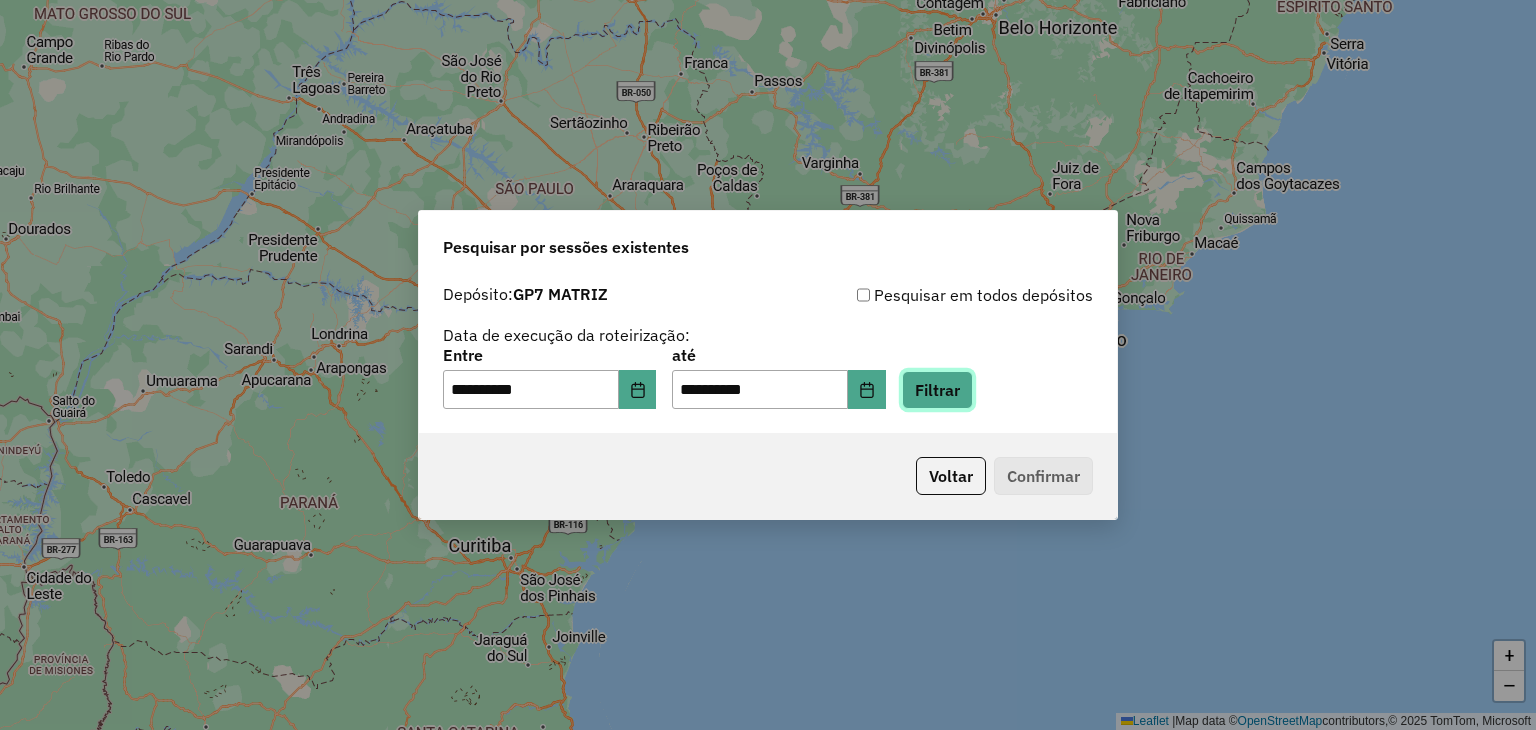 click on "Filtrar" 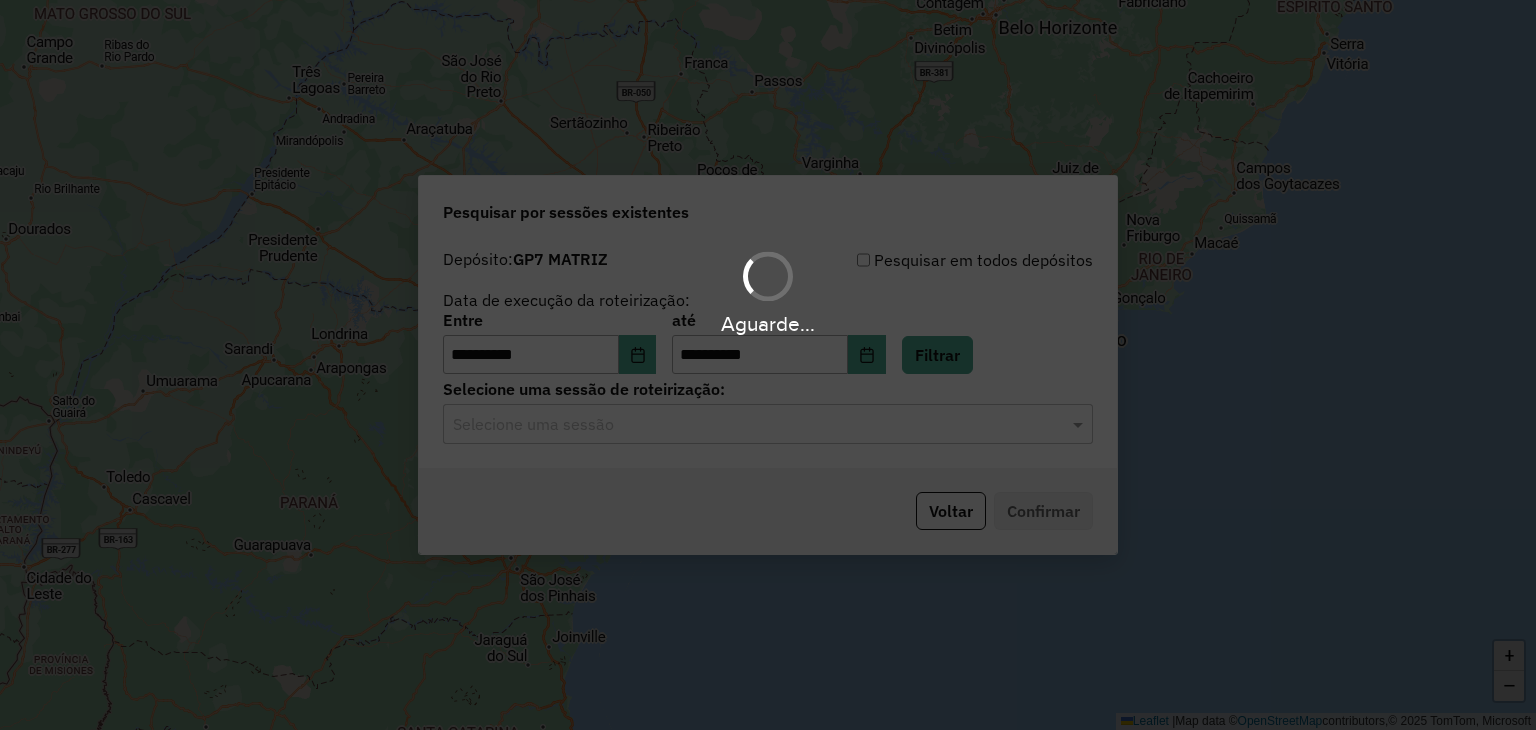 click on "Aguarde..." at bounding box center [768, 365] 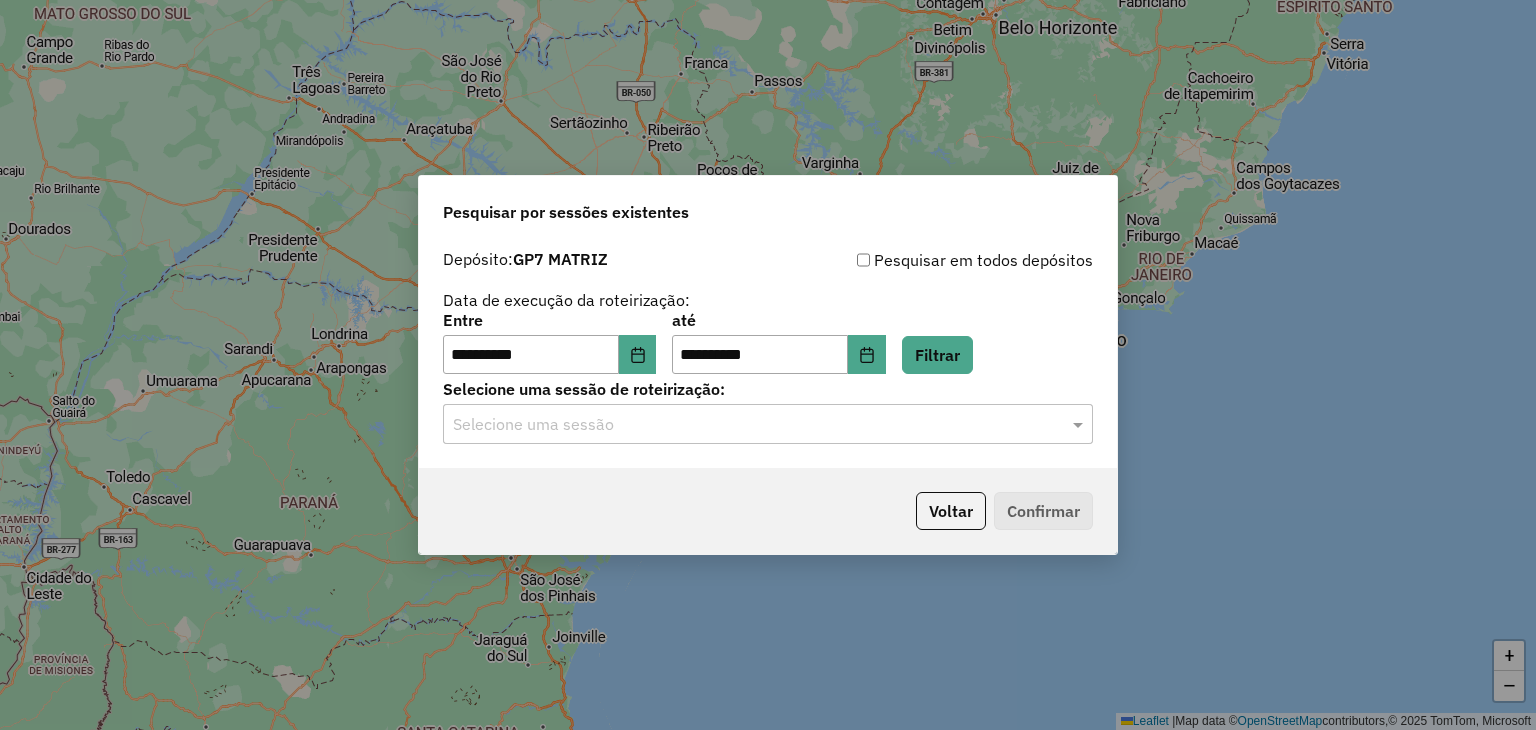 click 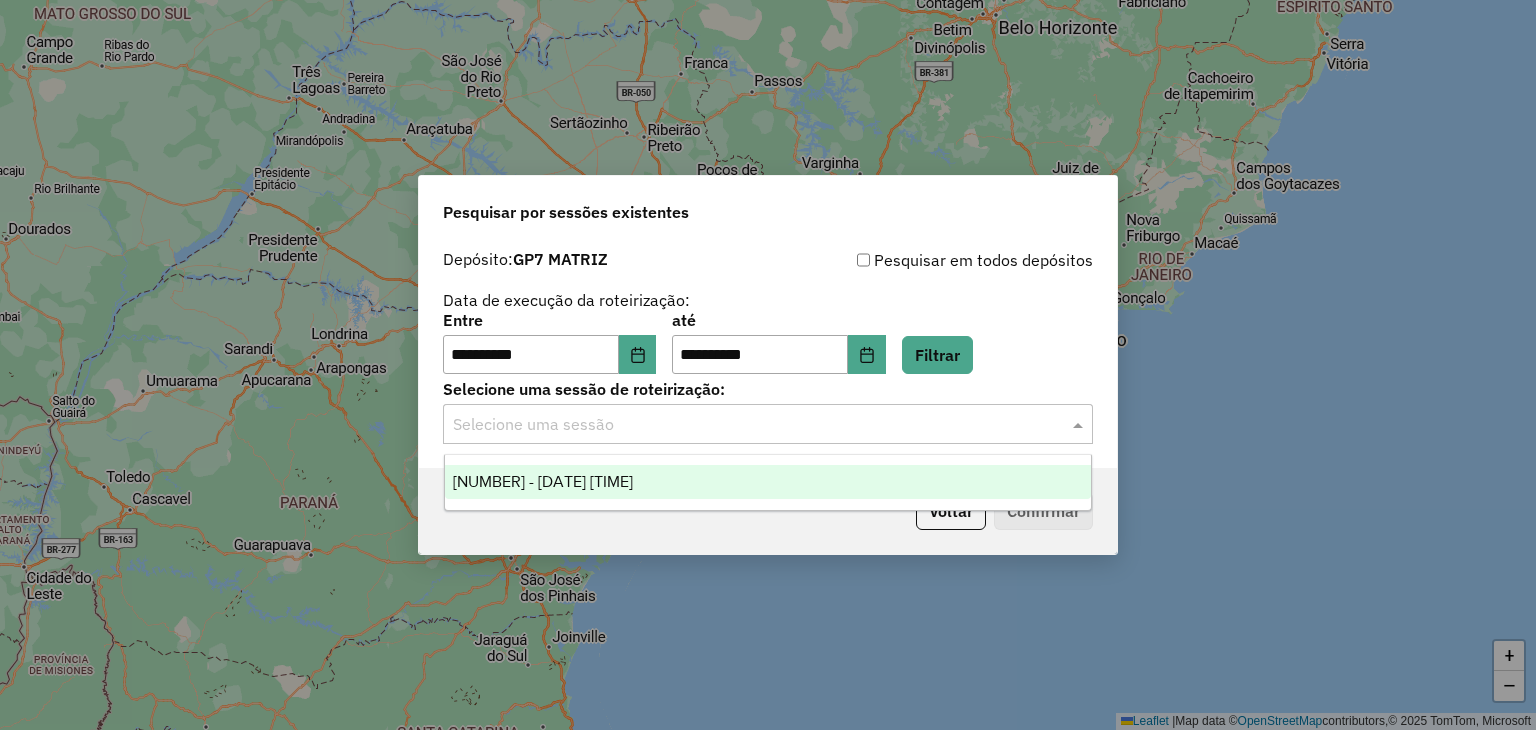 click on "**********" 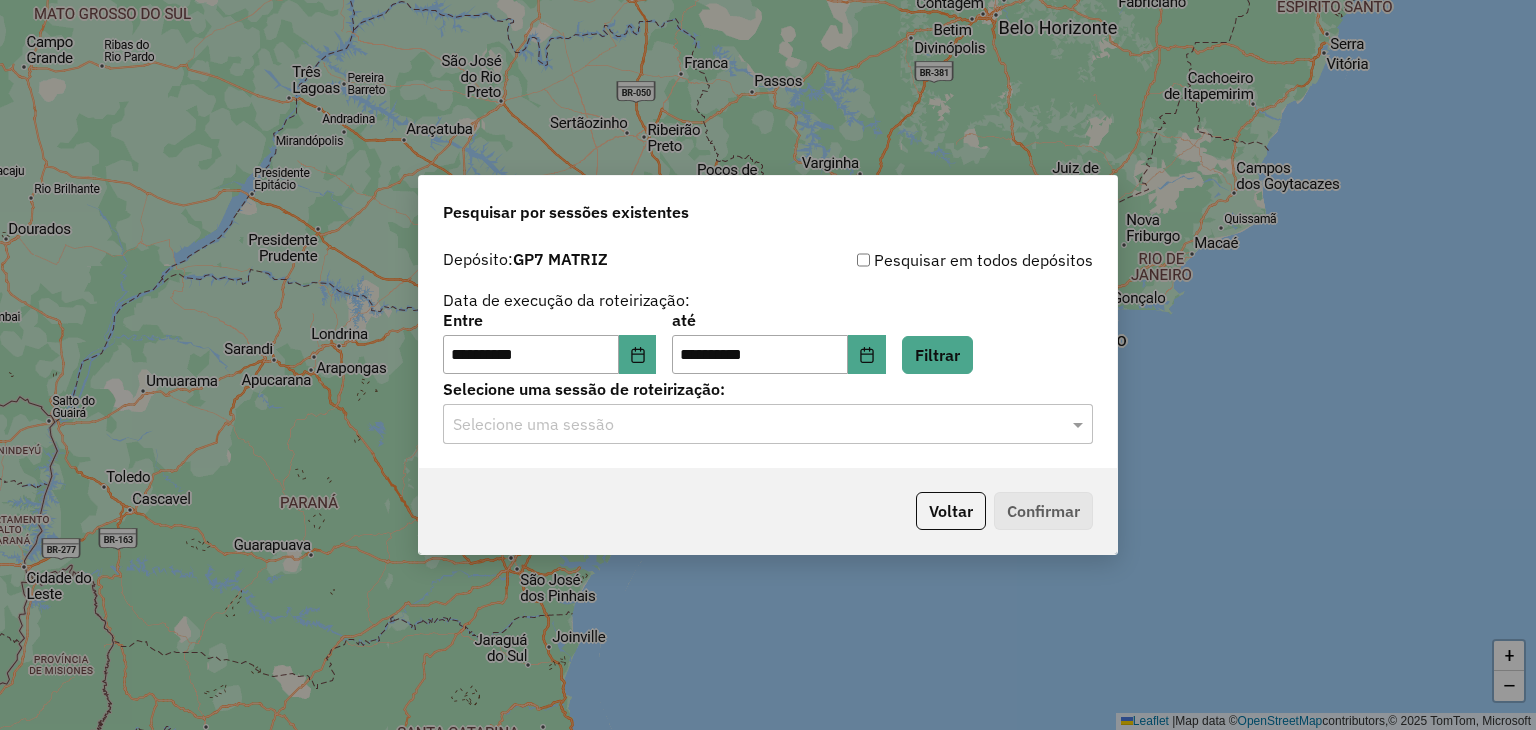 click 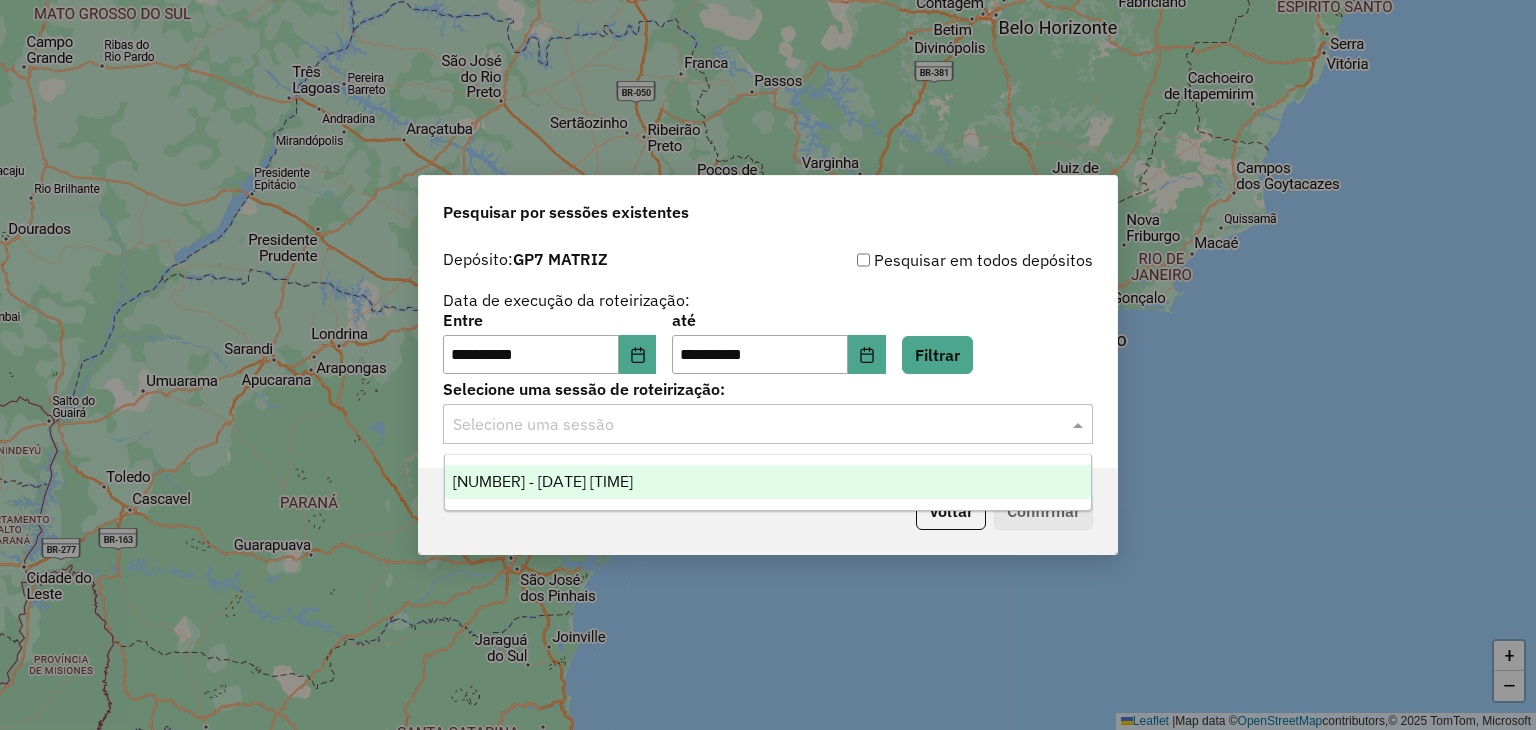 click on "974056 - 02/08/2025 18:30" at bounding box center (768, 482) 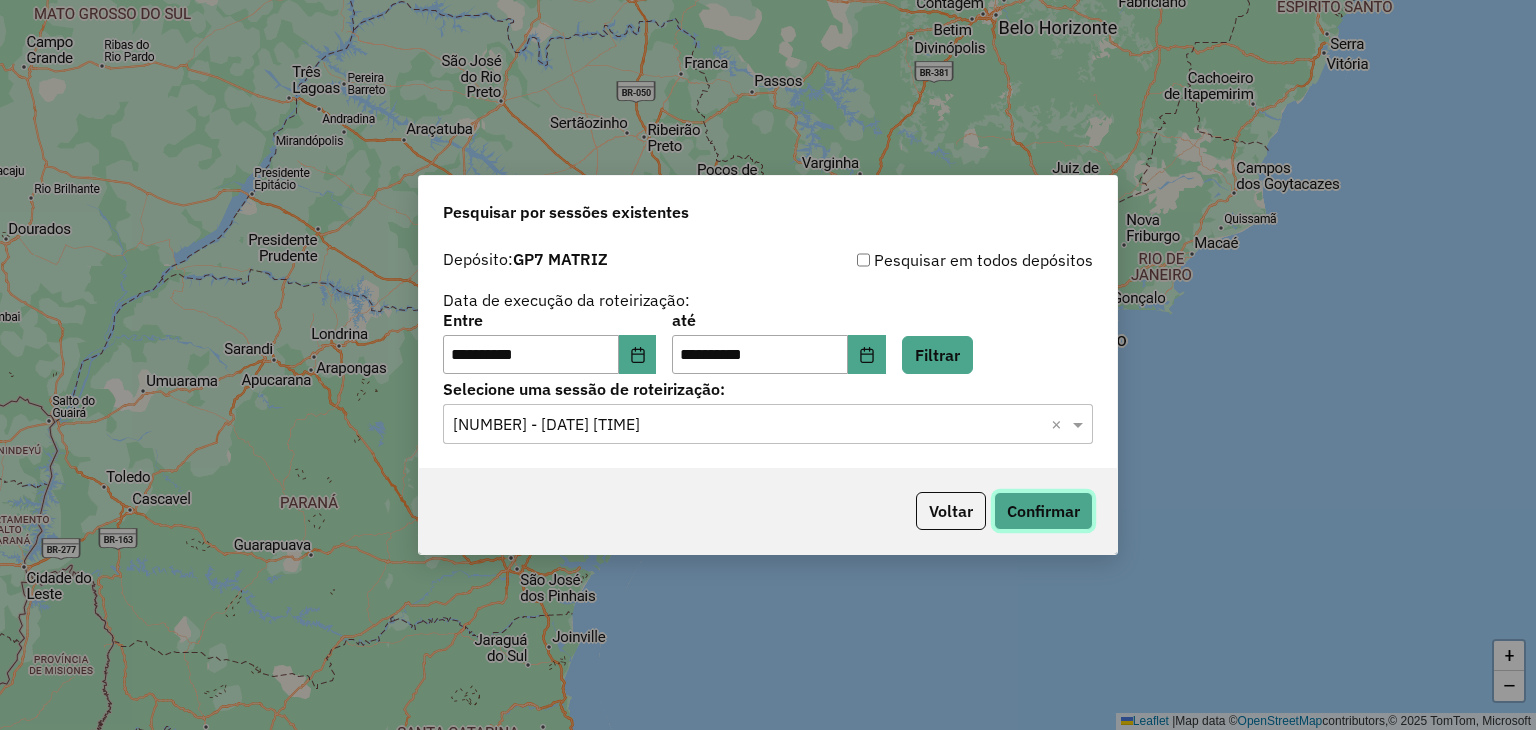 click on "Confirmar" 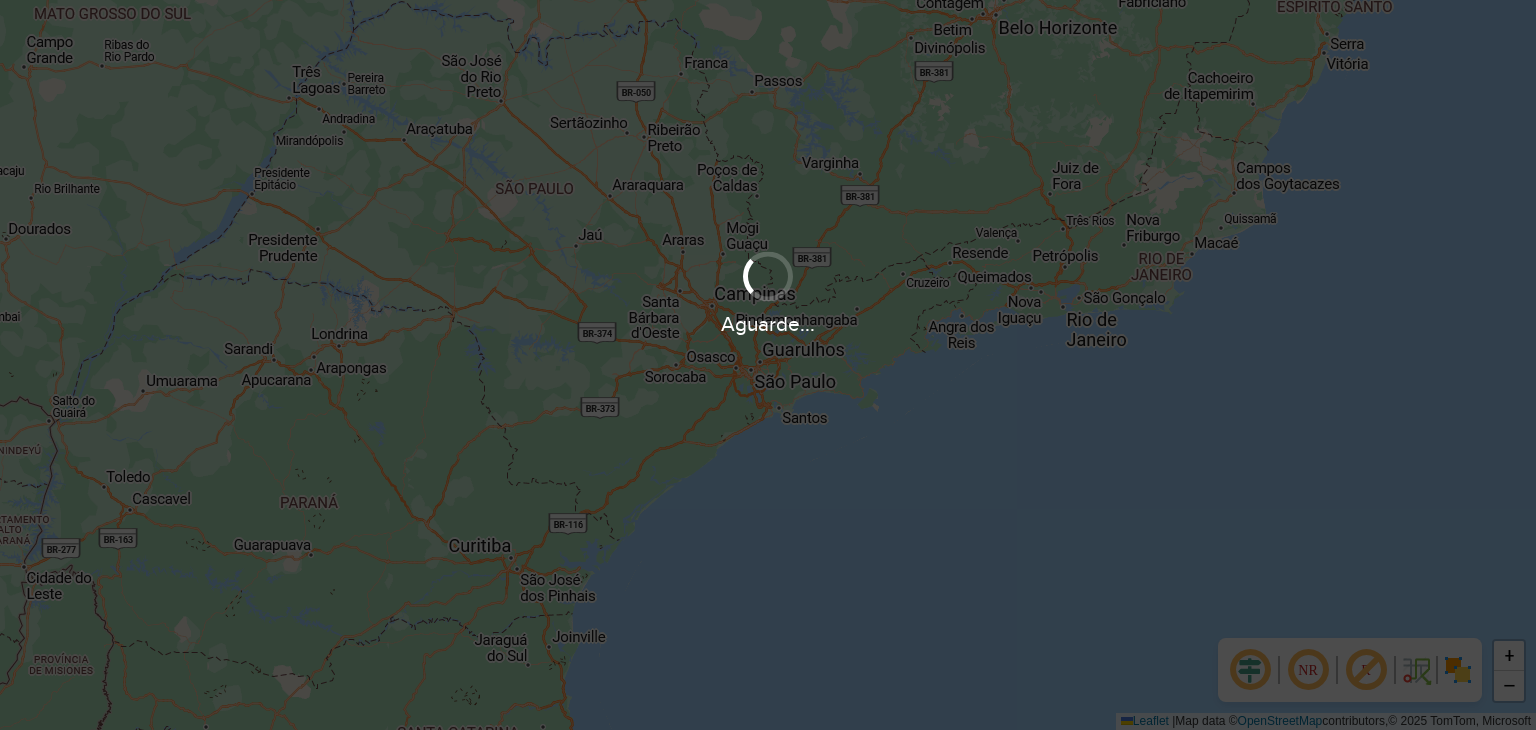 scroll, scrollTop: 0, scrollLeft: 0, axis: both 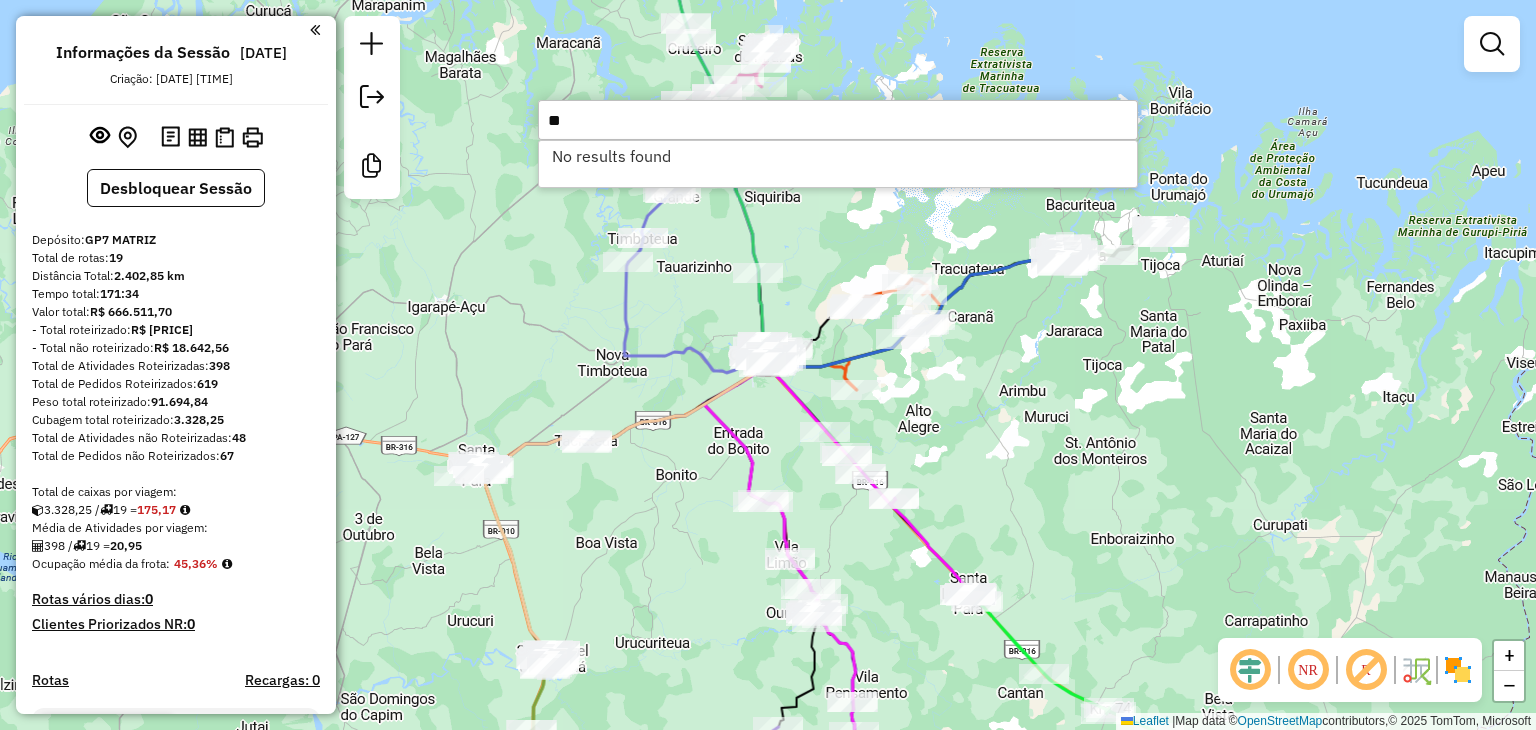 type on "*" 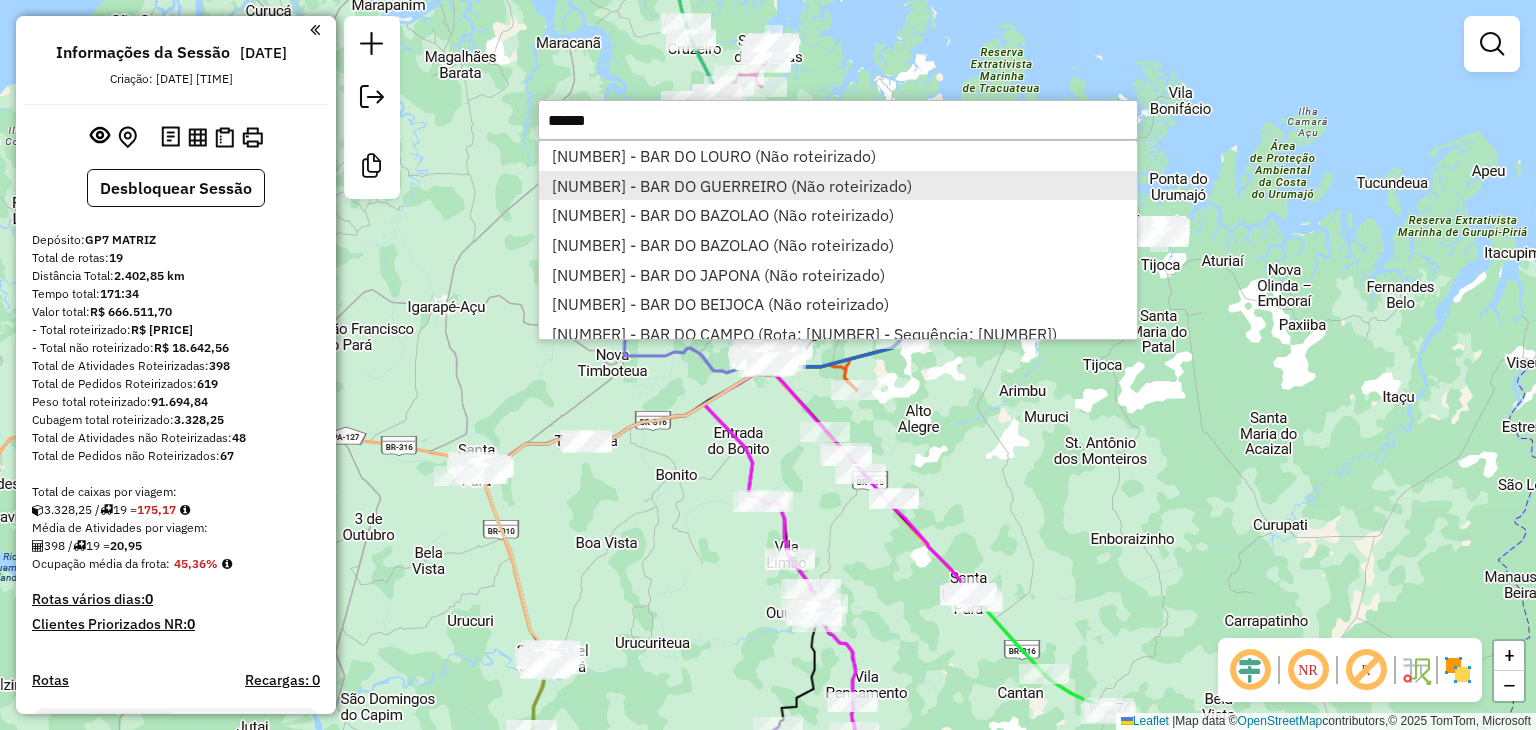 type on "******" 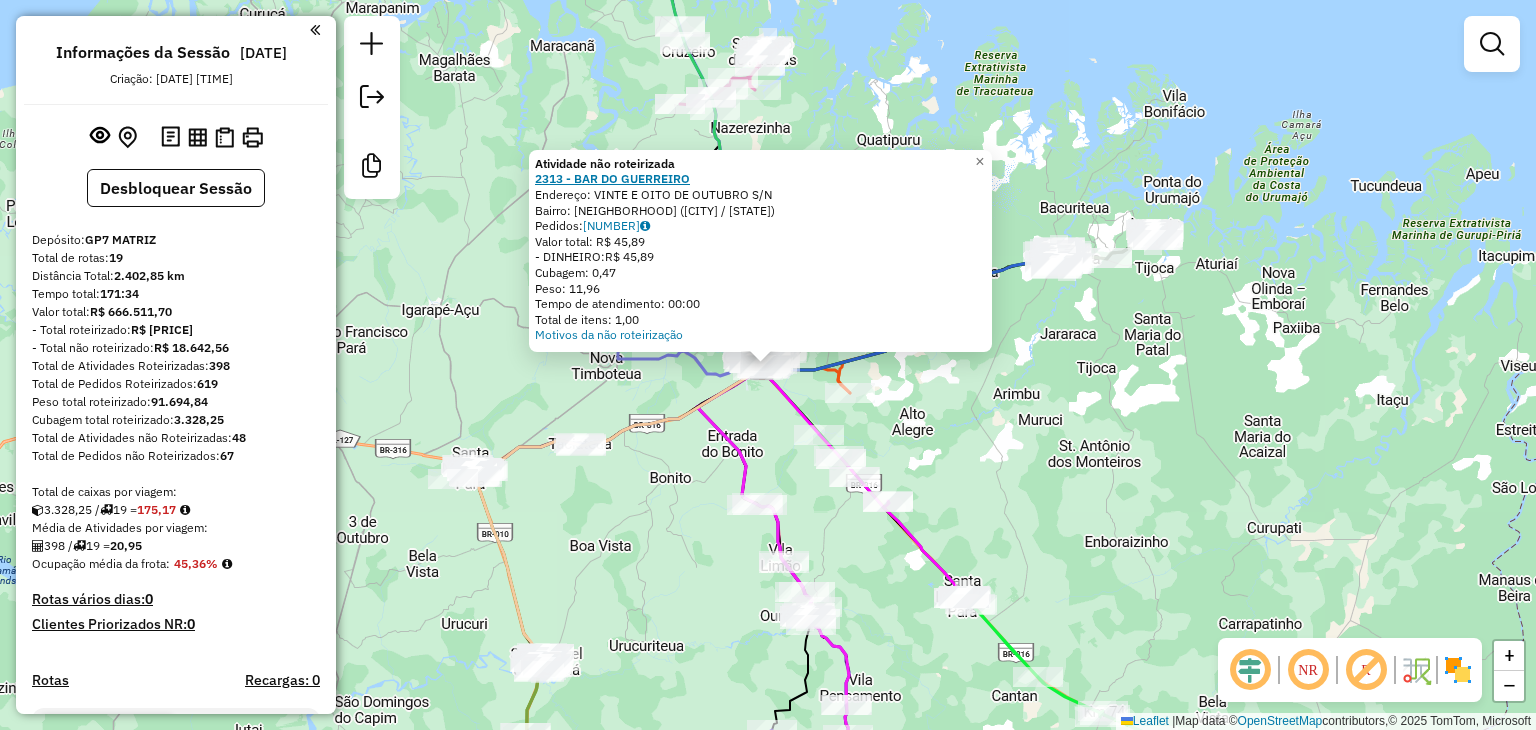 click on "2313 - BAR DO GUERREIRO" 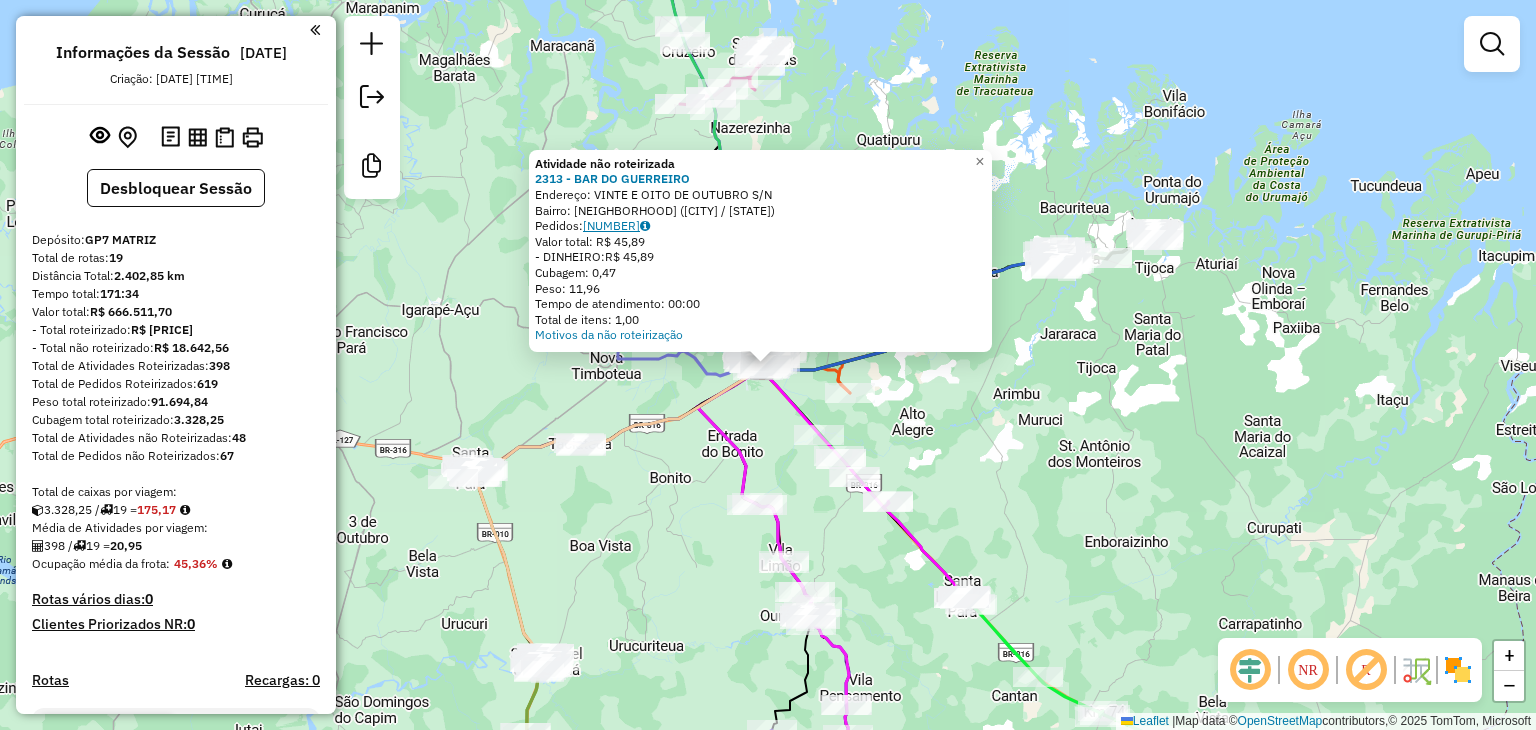 click on "[NUMBER]" 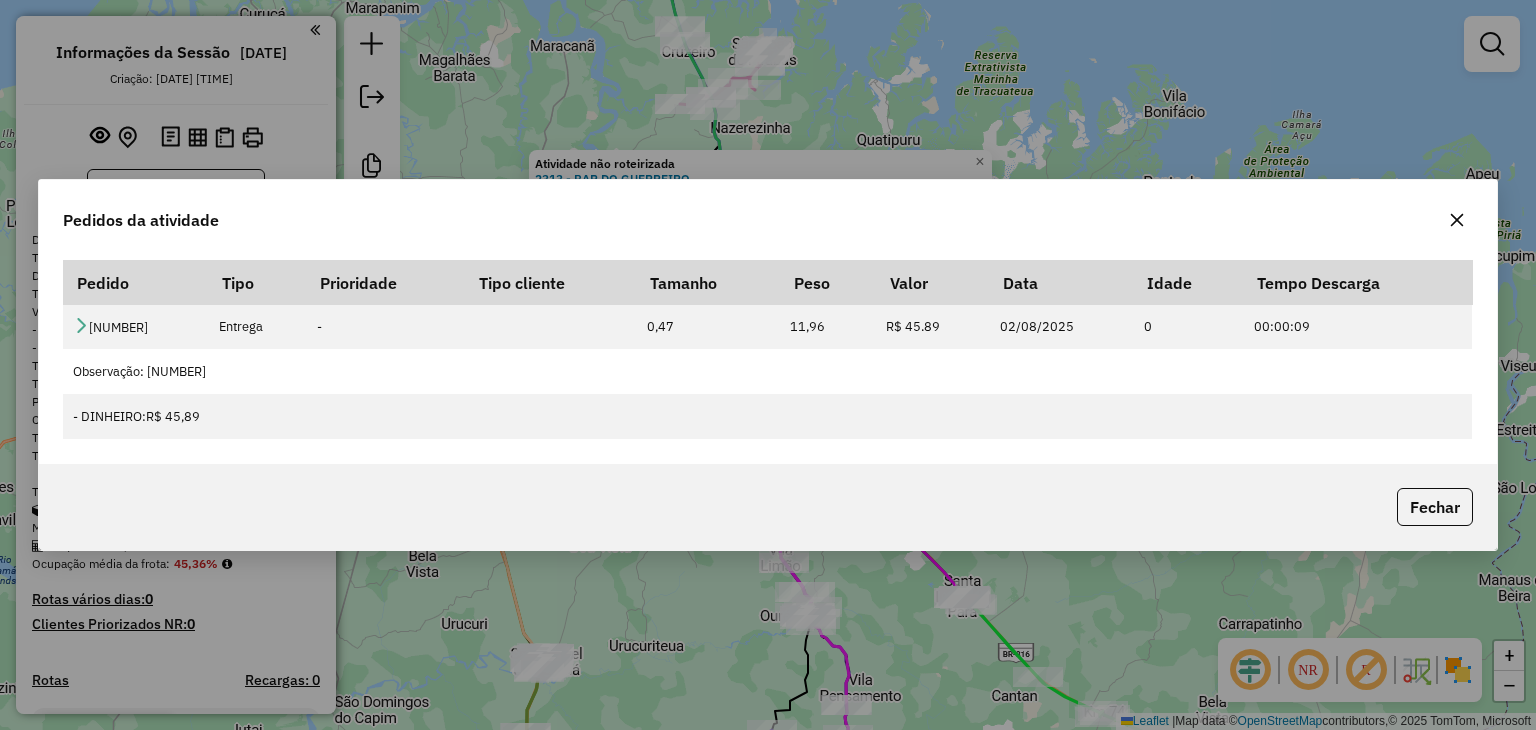 click 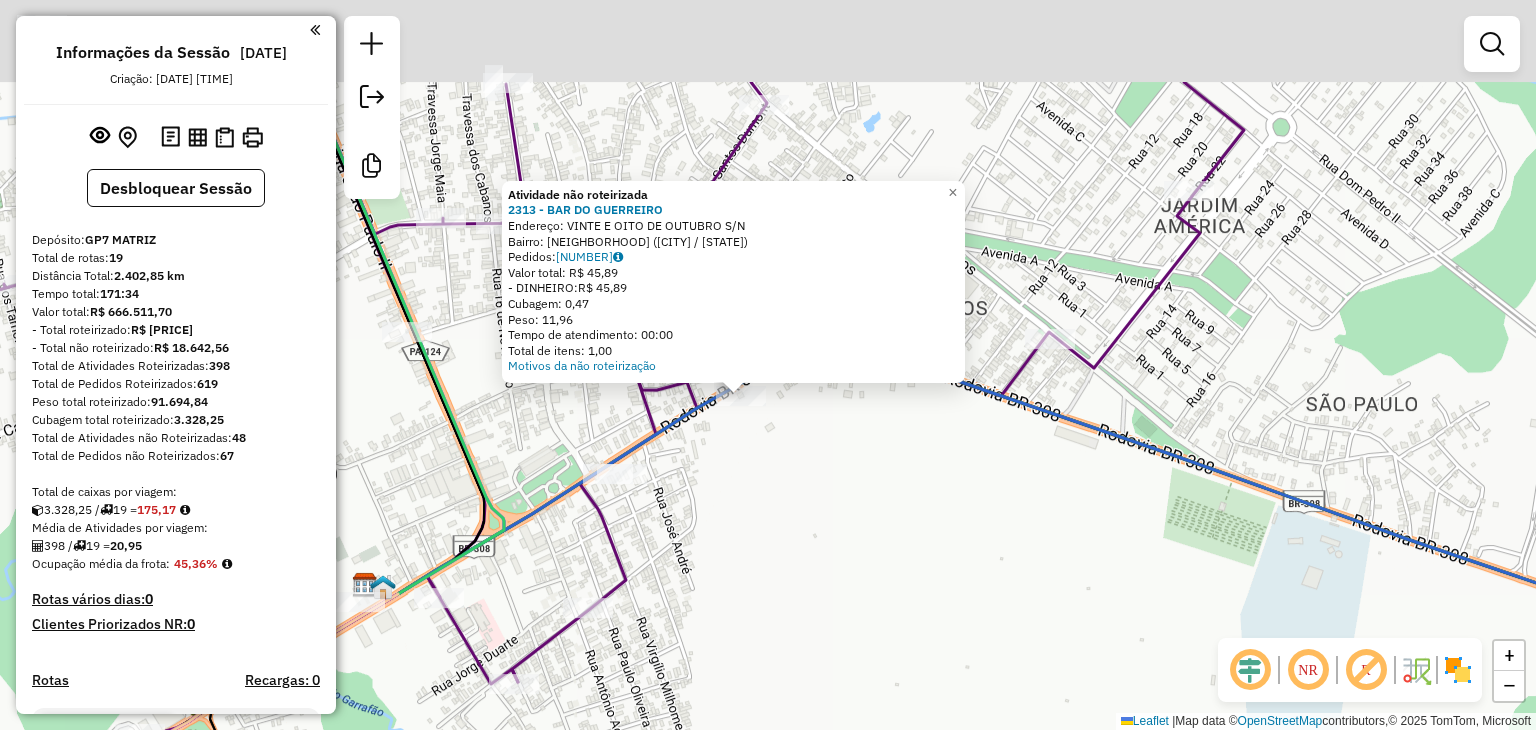 drag, startPoint x: 879, startPoint y: 281, endPoint x: 774, endPoint y: 436, distance: 187.21645 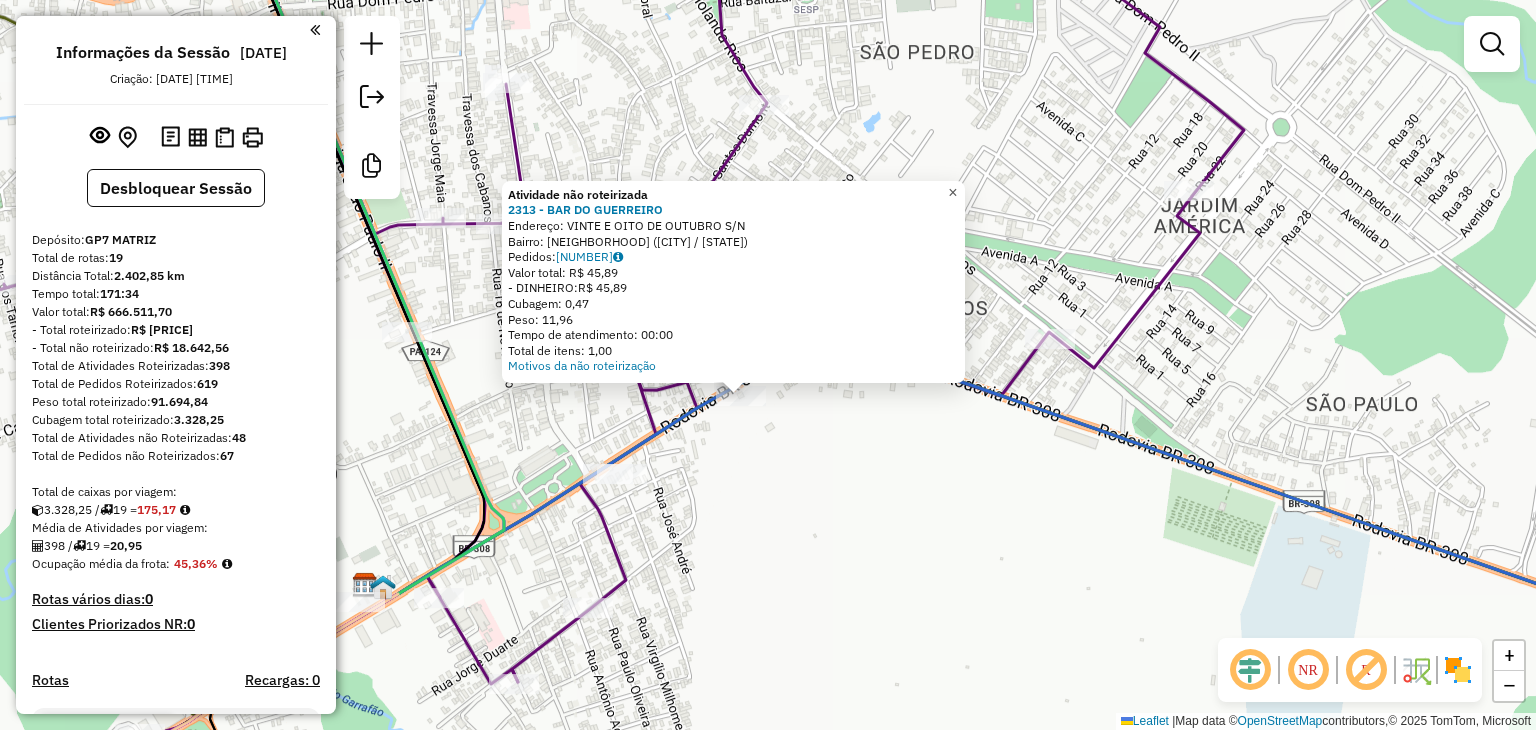 click on "×" 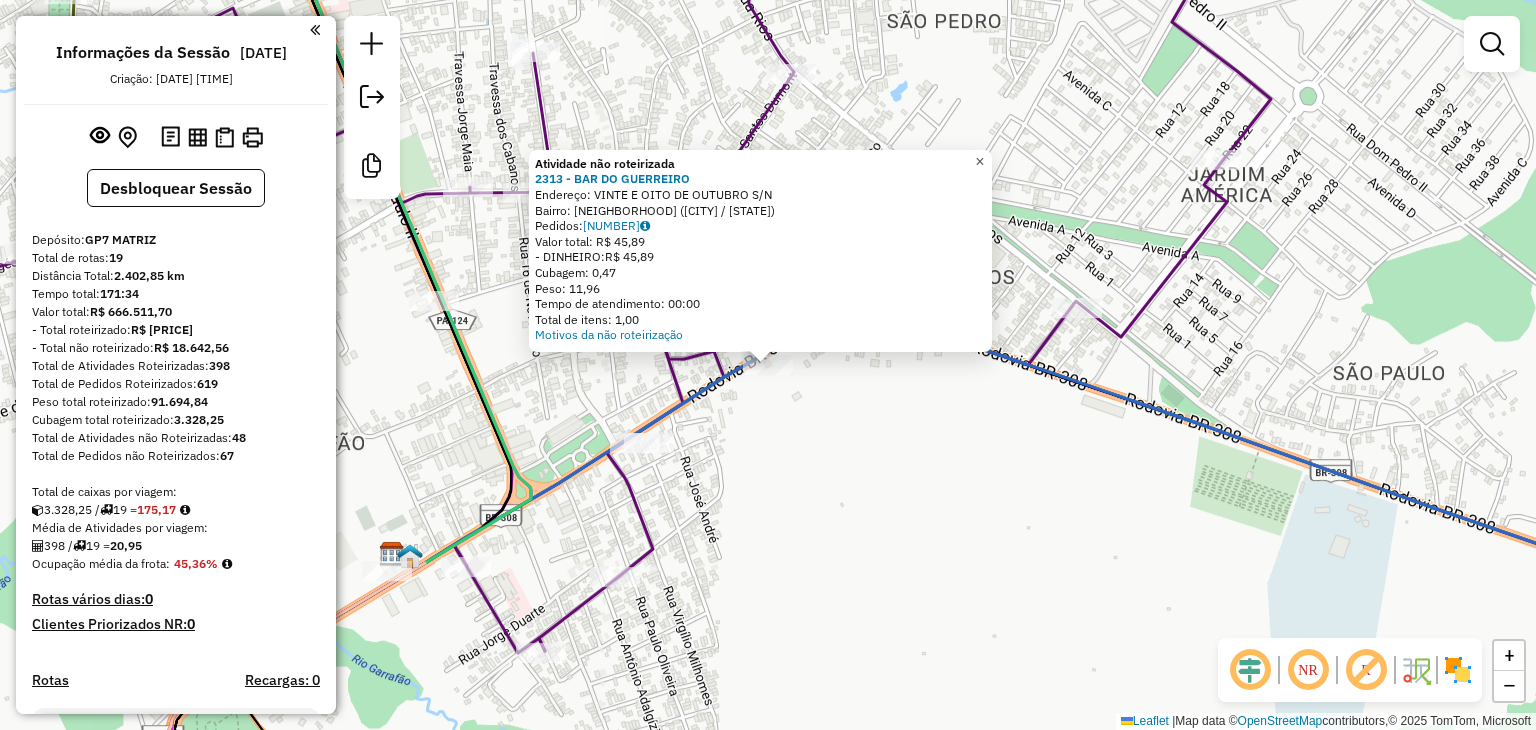 click on "×" 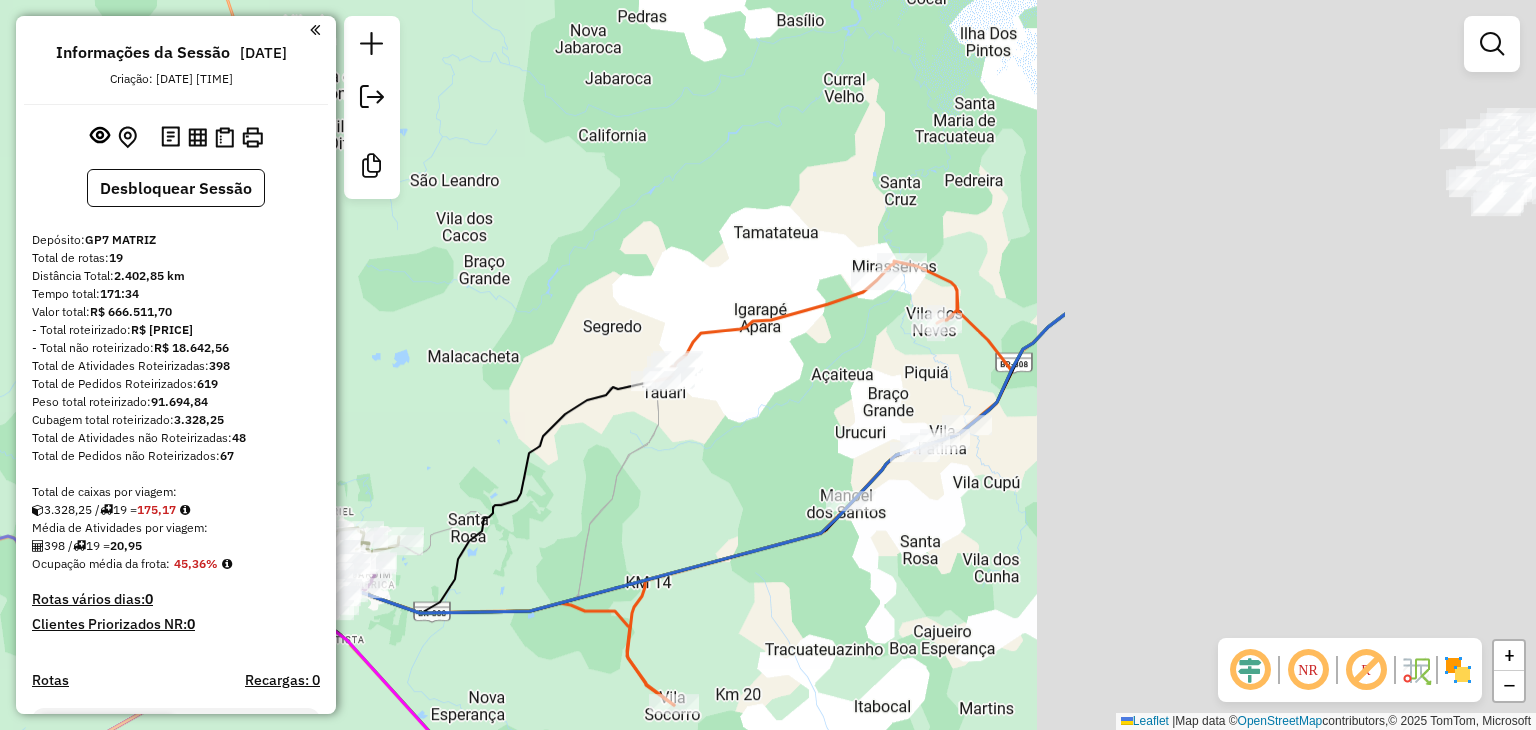 drag, startPoint x: 1272, startPoint y: 325, endPoint x: 638, endPoint y: 477, distance: 651.96625 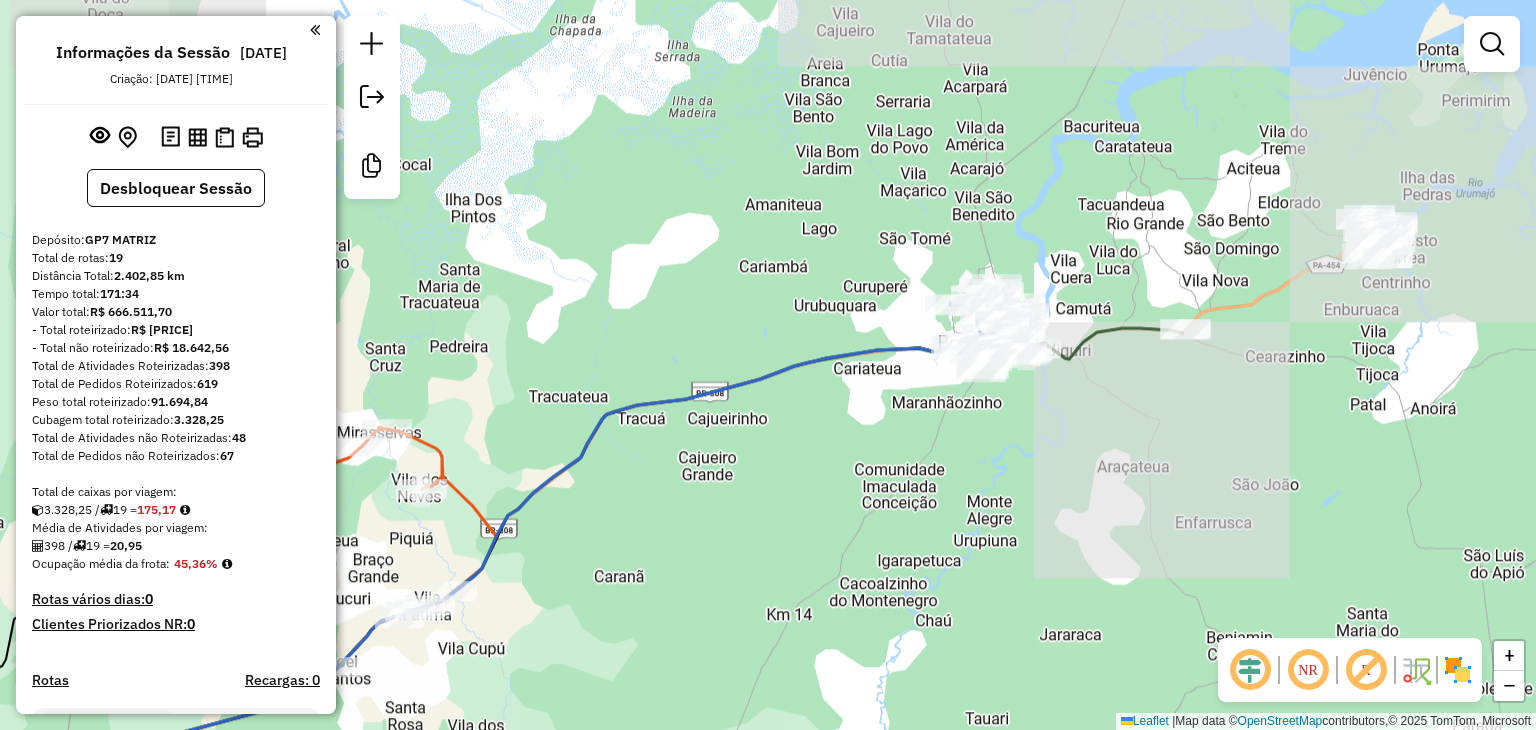 drag, startPoint x: 1254, startPoint y: 237, endPoint x: 749, endPoint y: 401, distance: 530.96234 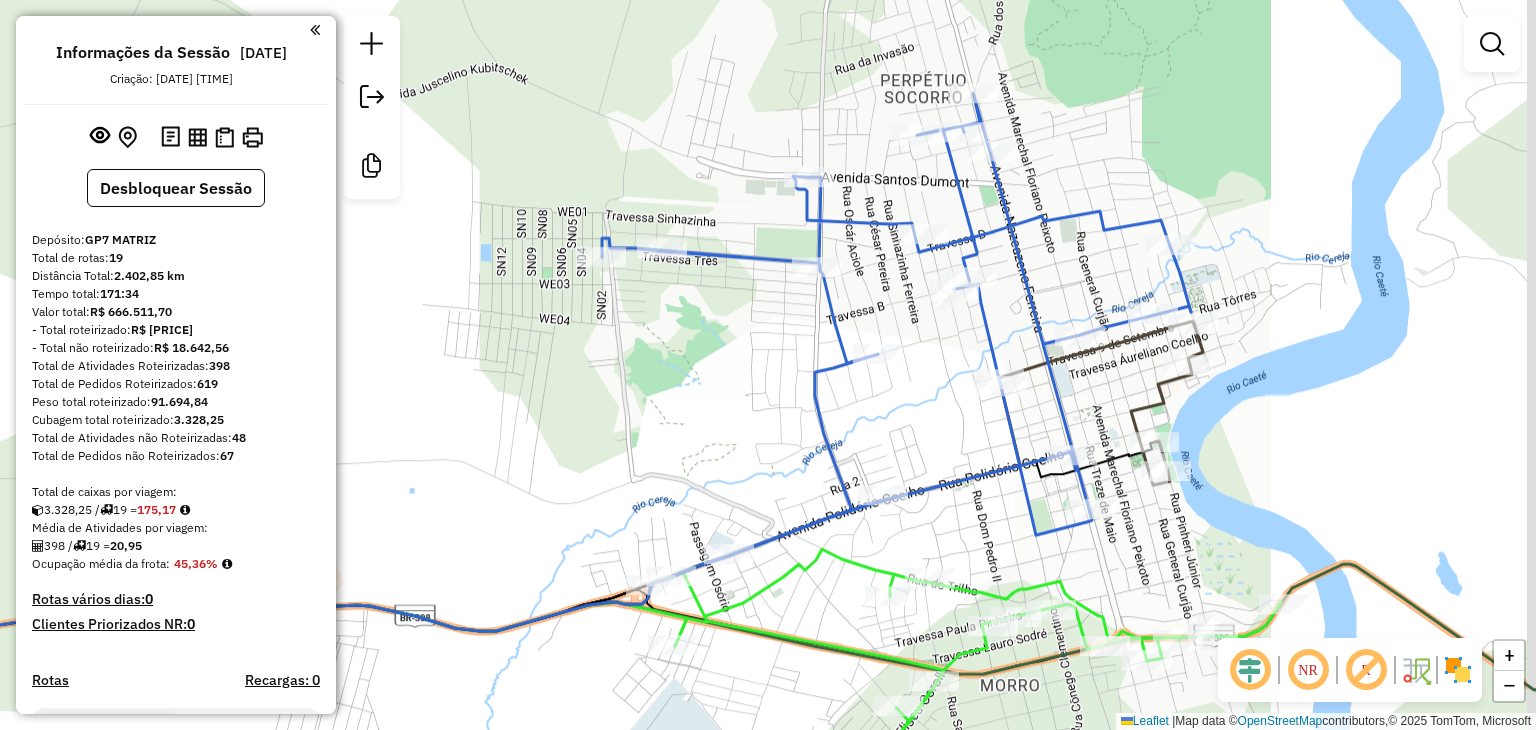 drag, startPoint x: 1260, startPoint y: 217, endPoint x: 1133, endPoint y: 171, distance: 135.07405 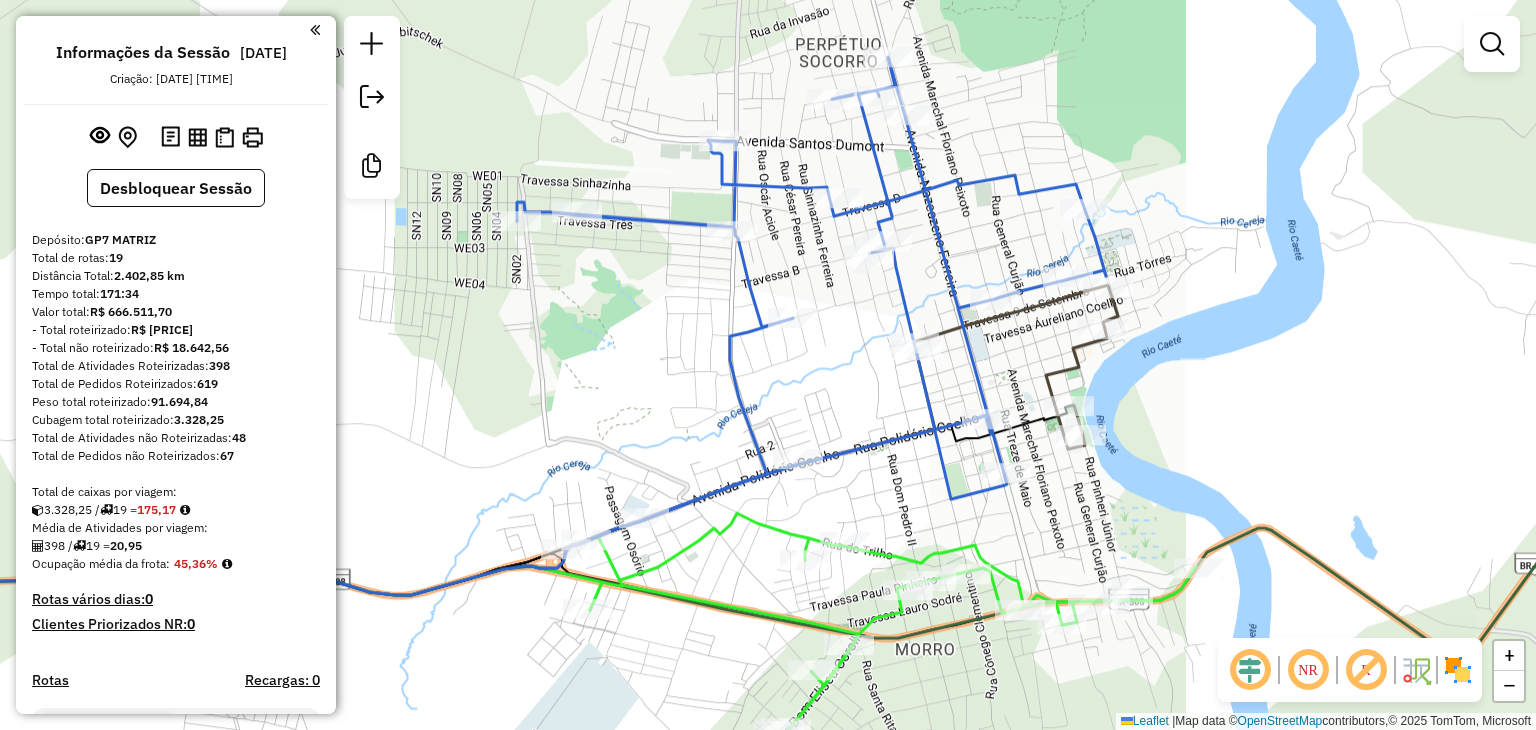 drag, startPoint x: 1094, startPoint y: 322, endPoint x: 1015, endPoint y: 287, distance: 86.40602 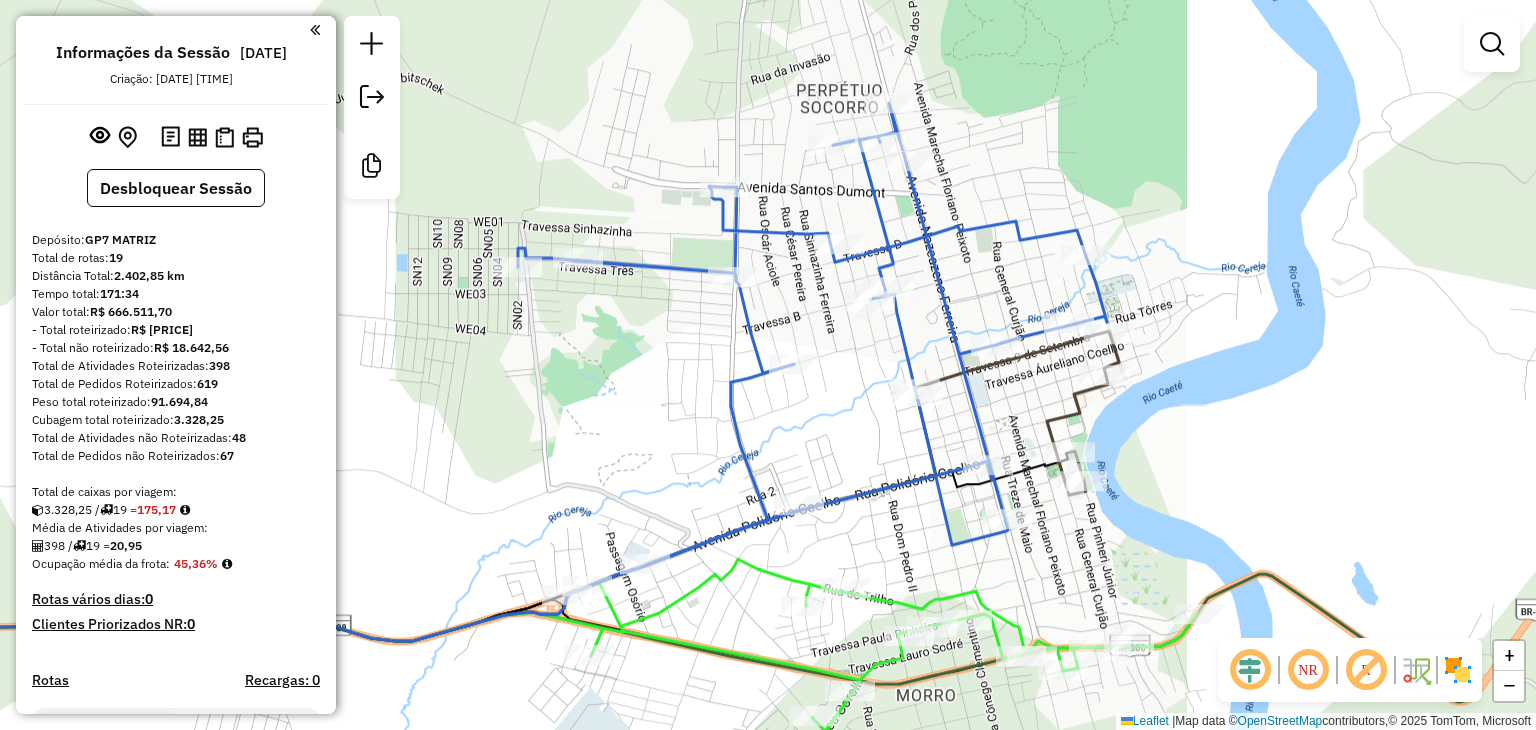 drag, startPoint x: 1124, startPoint y: 229, endPoint x: 903, endPoint y: 233, distance: 221.0362 